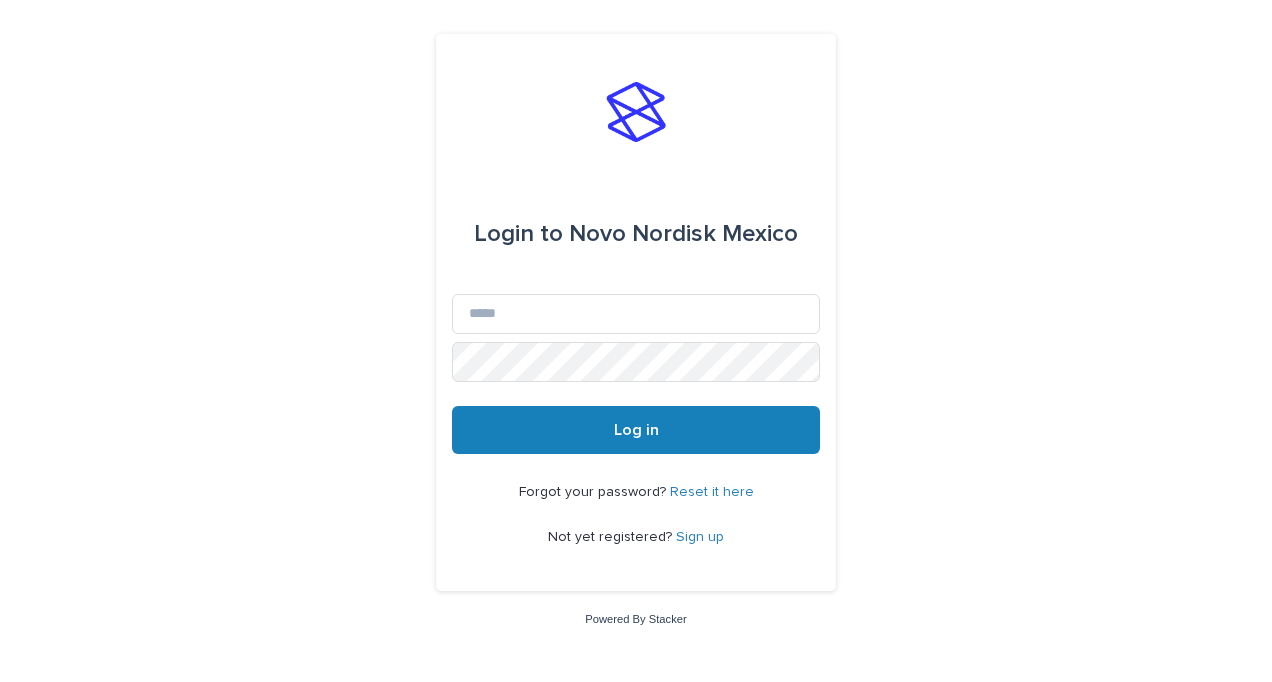 scroll, scrollTop: 0, scrollLeft: 0, axis: both 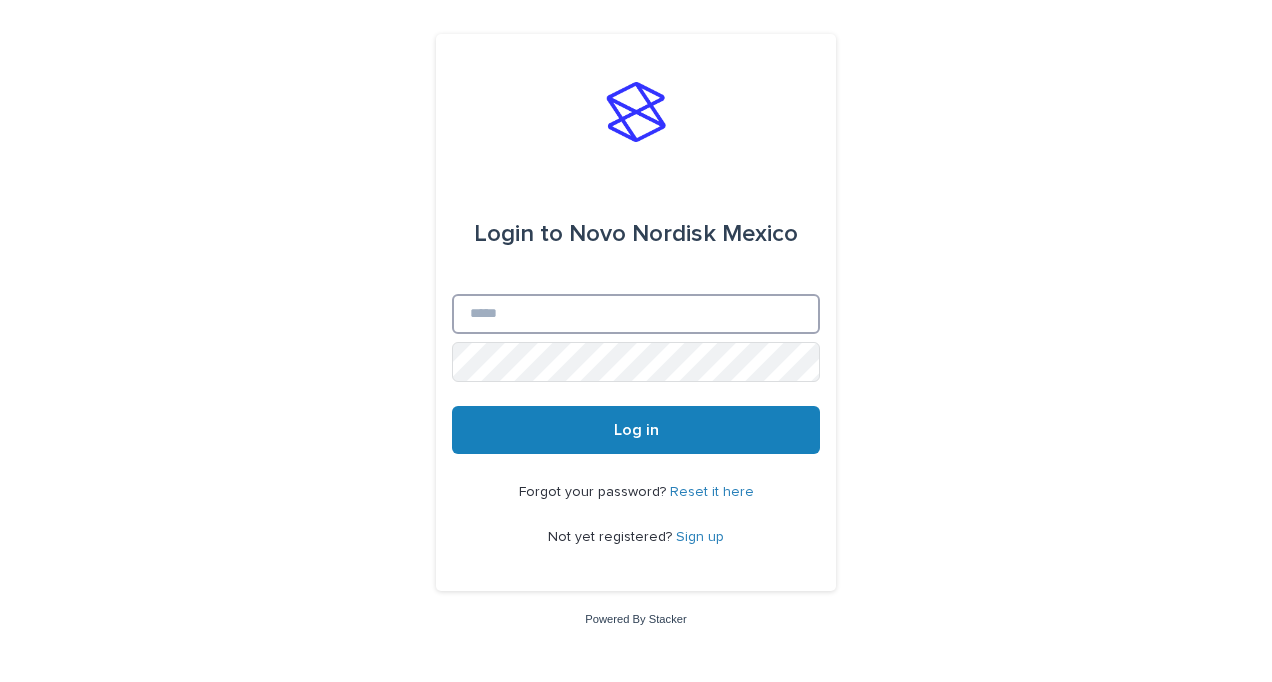 click on "Email" at bounding box center [636, 314] 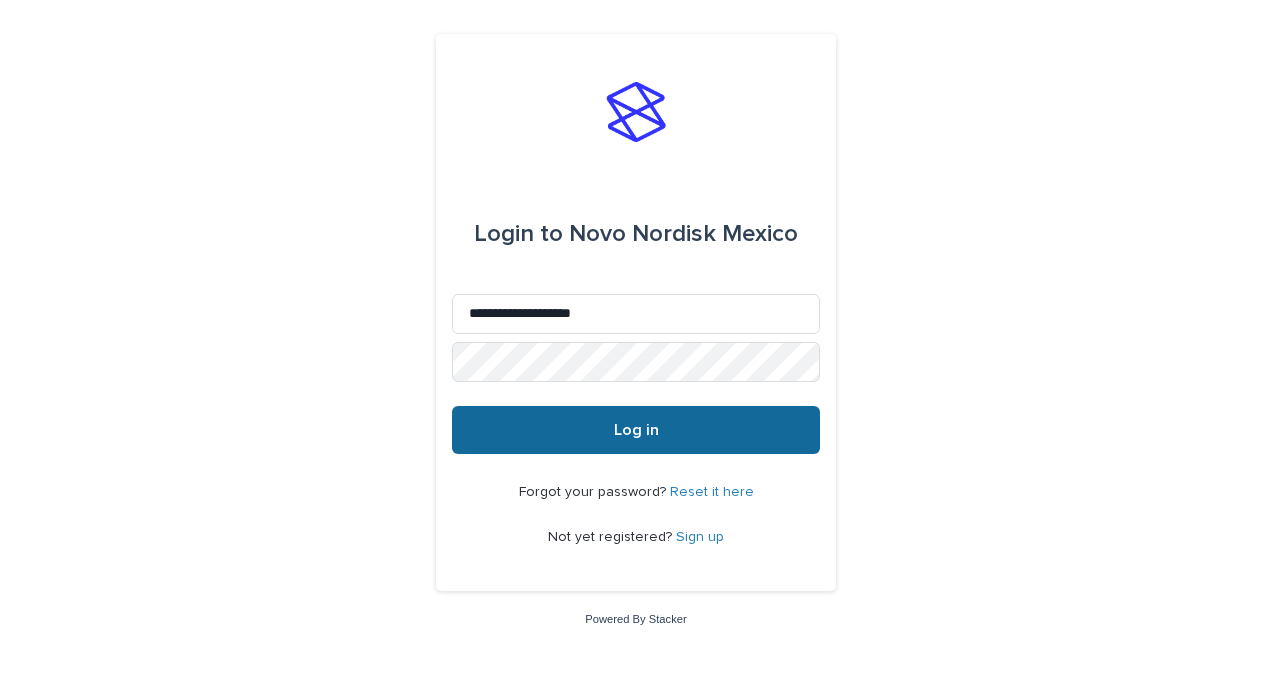 click on "Log in" at bounding box center (636, 430) 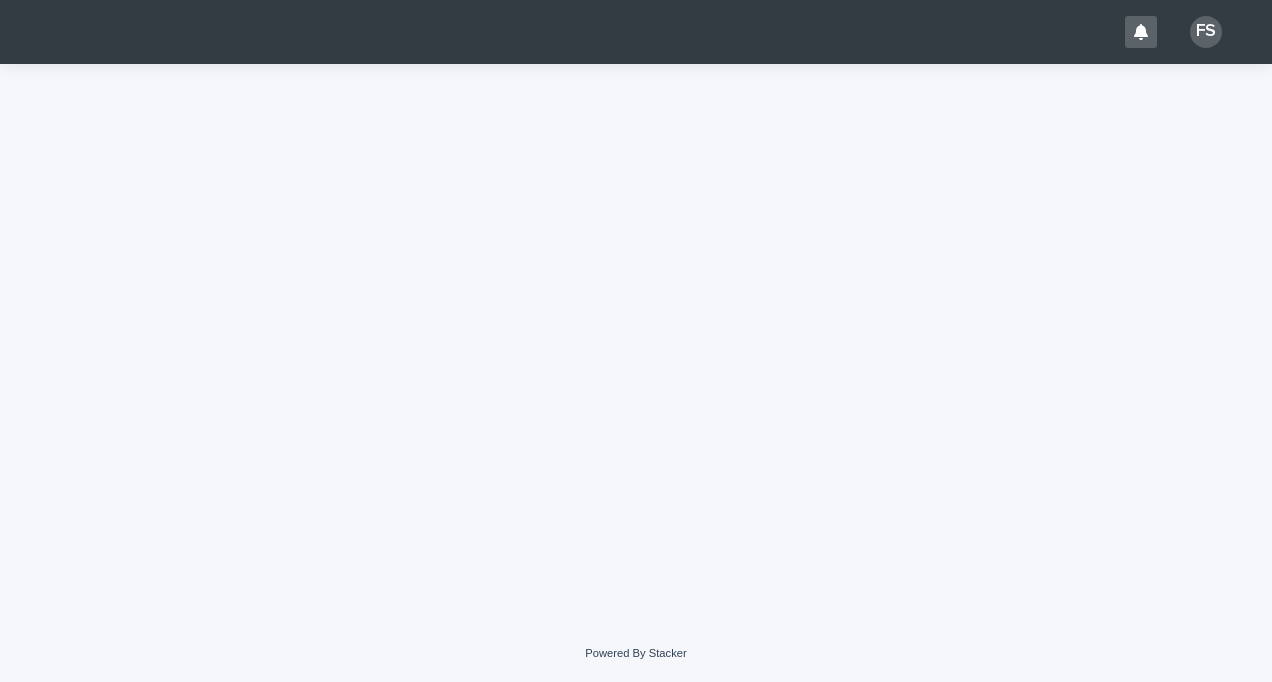 scroll, scrollTop: 0, scrollLeft: 0, axis: both 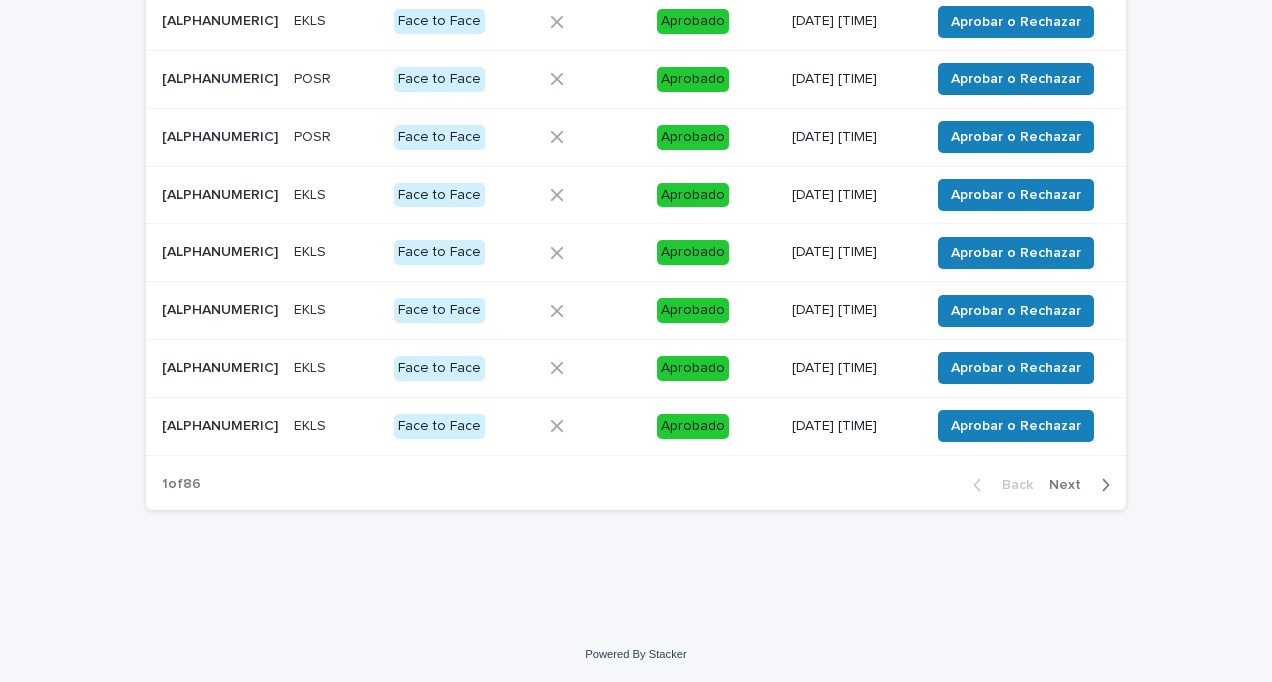 click on "Next" at bounding box center (1071, 485) 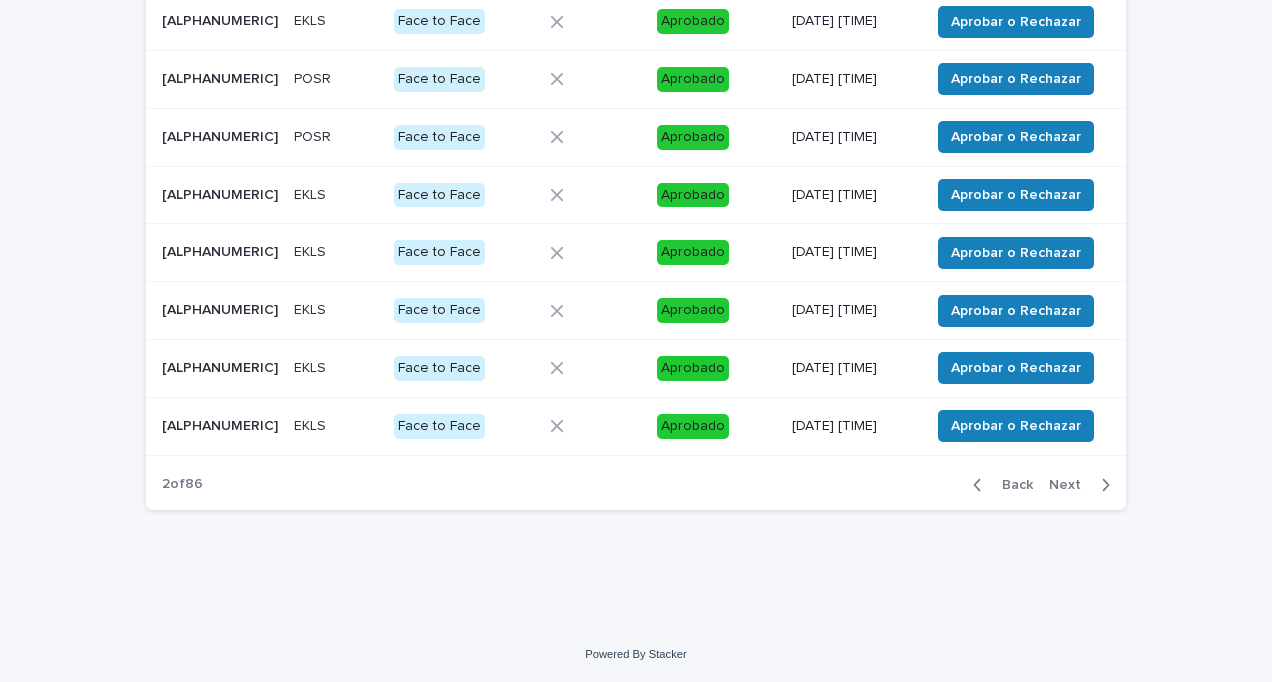 click on "Next" at bounding box center [1071, 485] 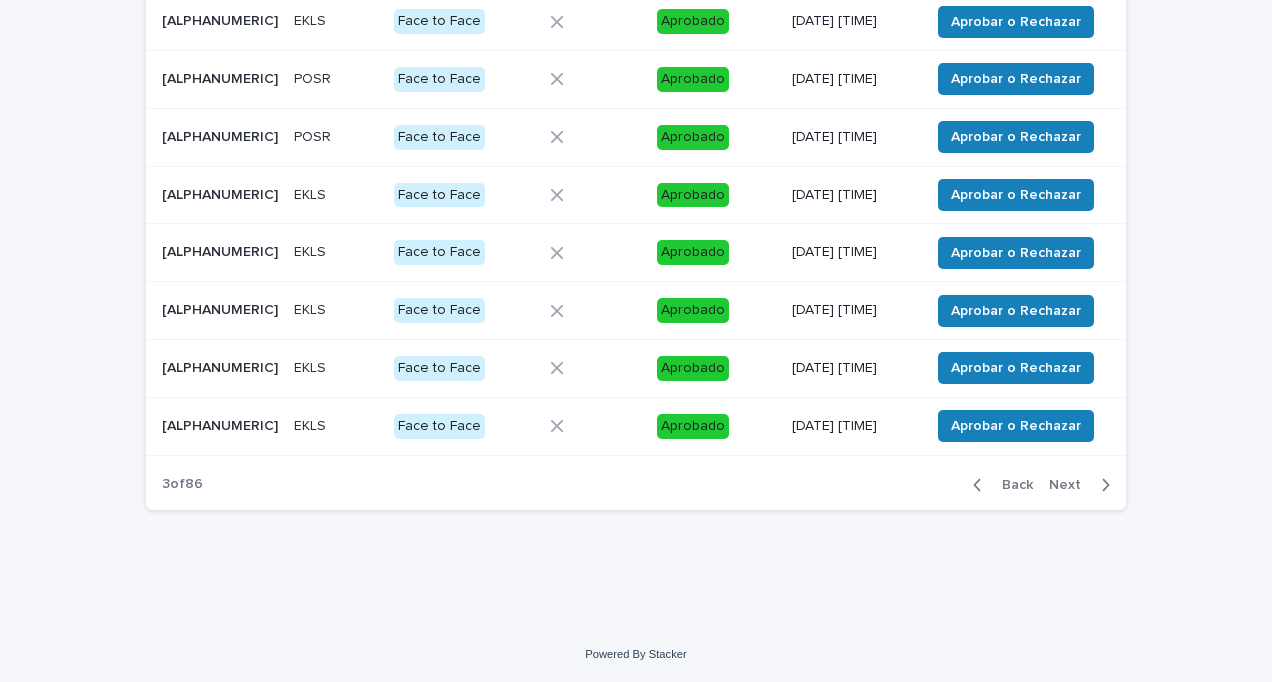click on "Next" at bounding box center [1071, 485] 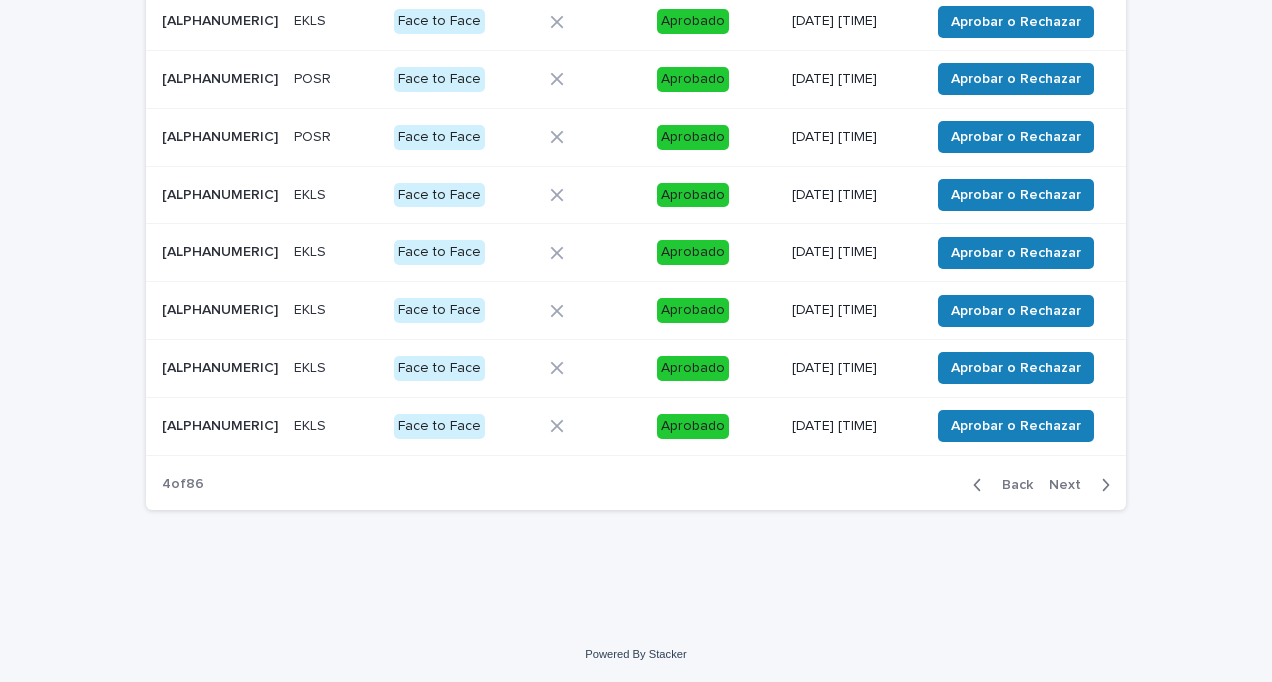 click on "Next" at bounding box center (1071, 485) 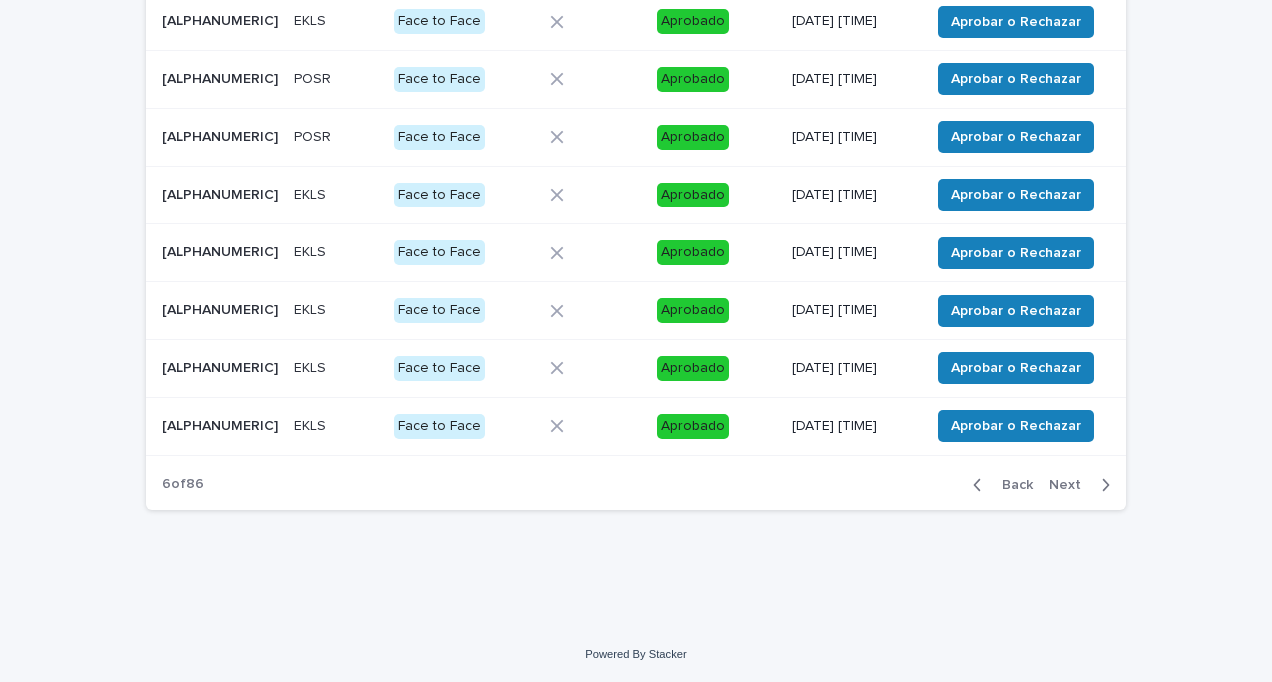click on "Next" at bounding box center (1071, 485) 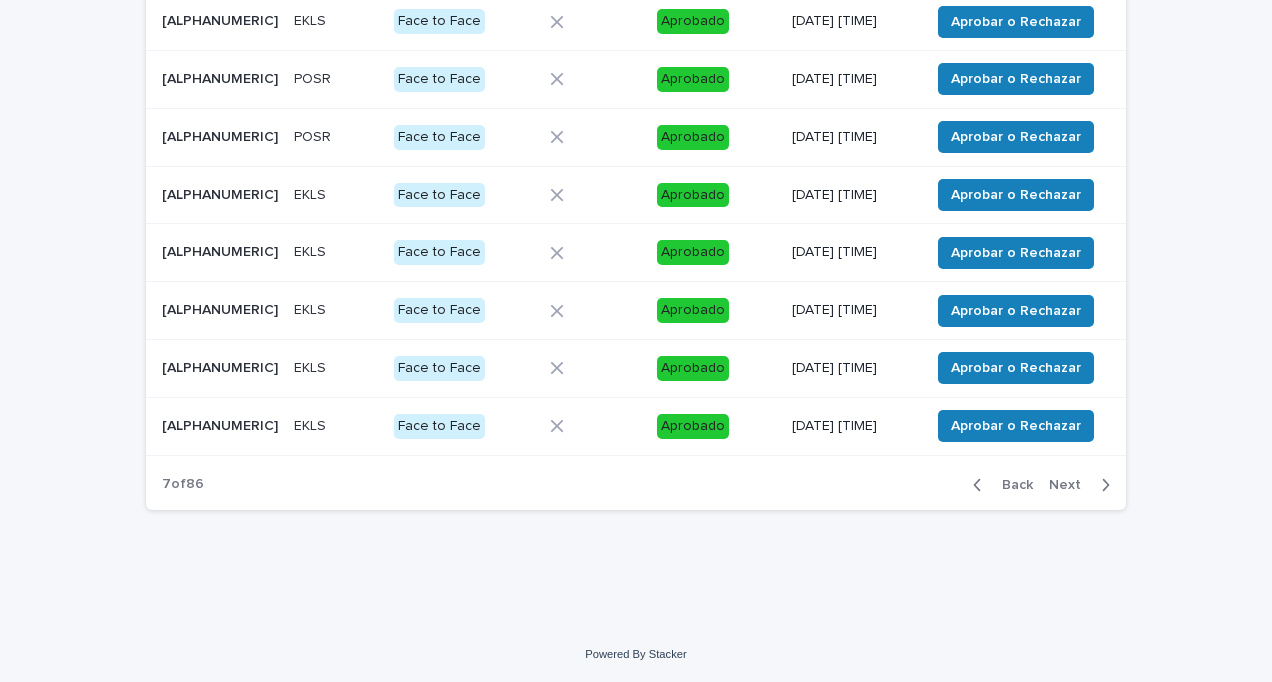 click on "Next" at bounding box center [1071, 485] 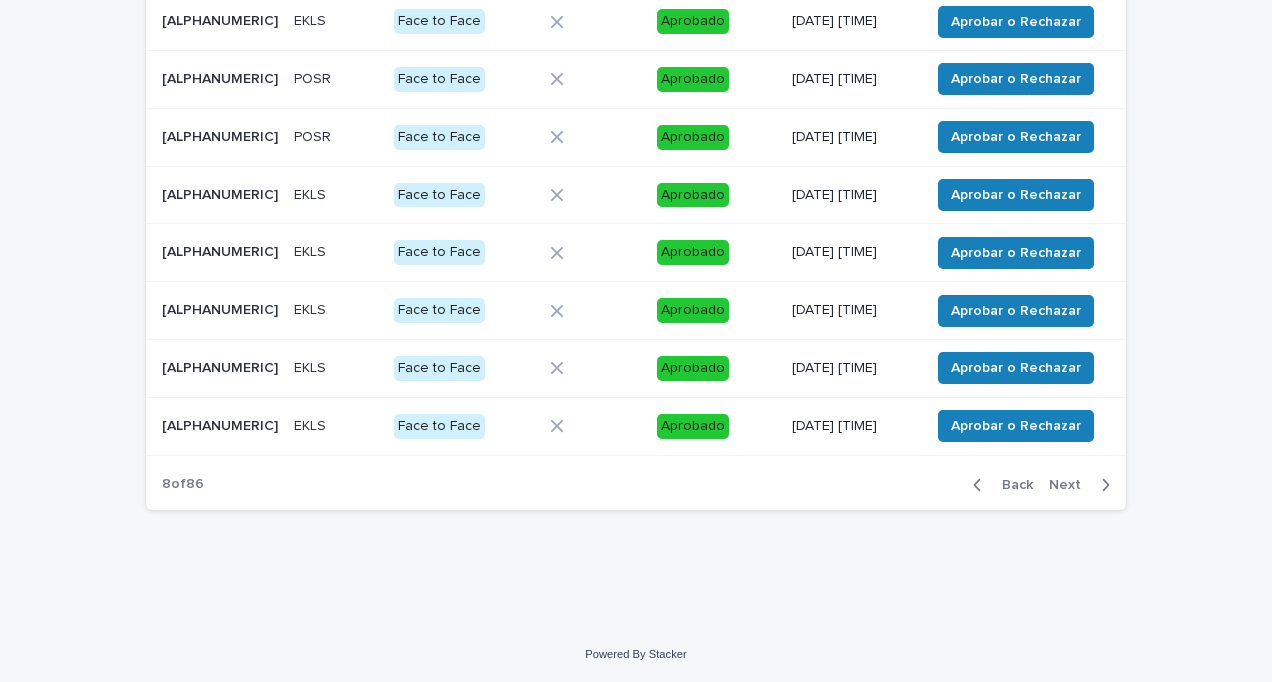 click on "Next" at bounding box center [1071, 485] 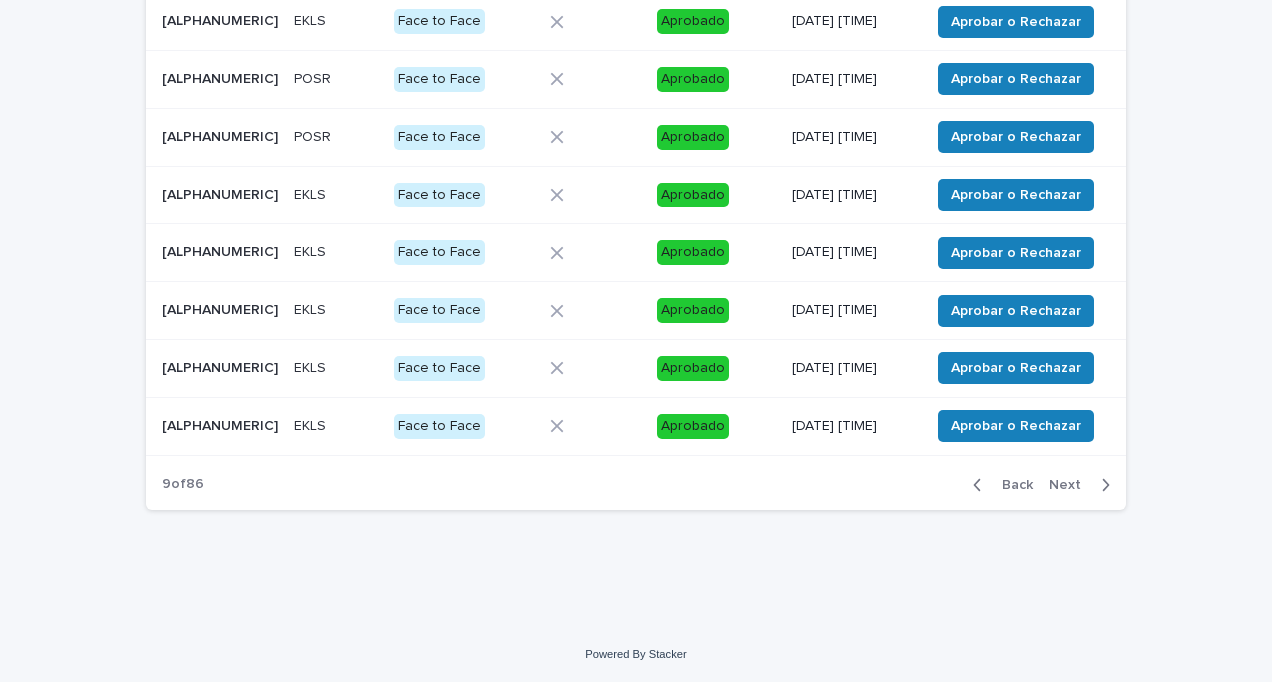 click on "Next" at bounding box center (1071, 485) 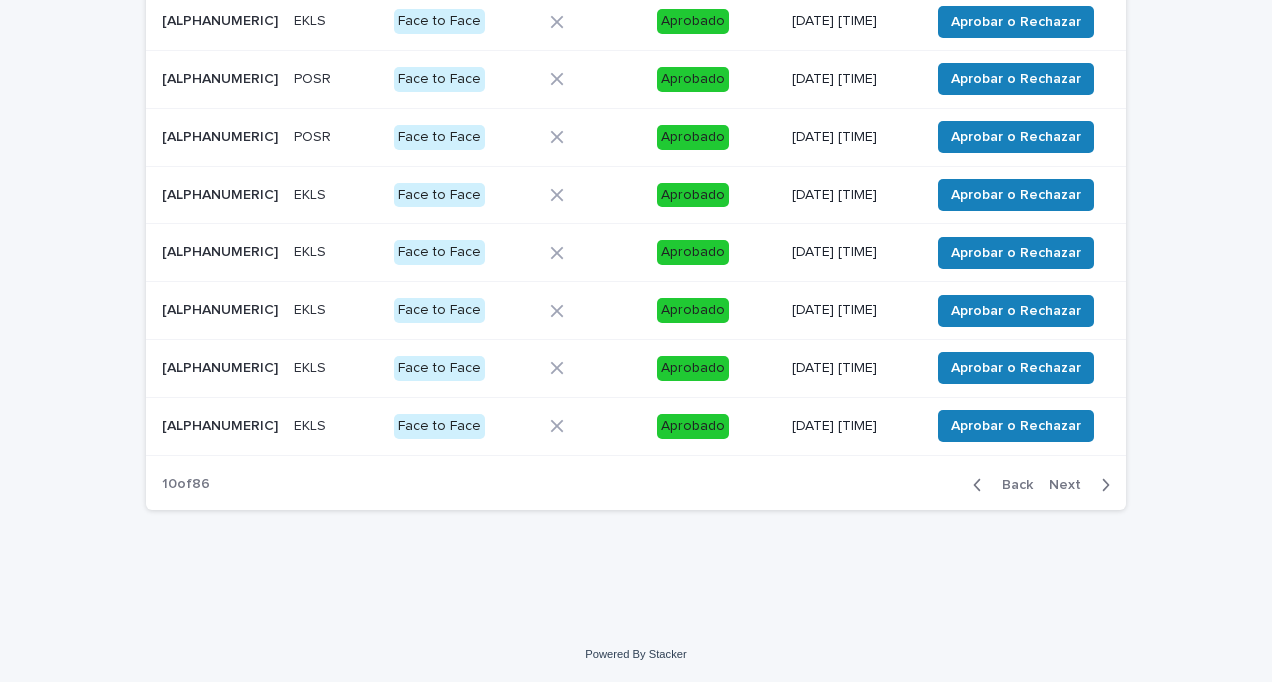 click on "Next" at bounding box center (1071, 485) 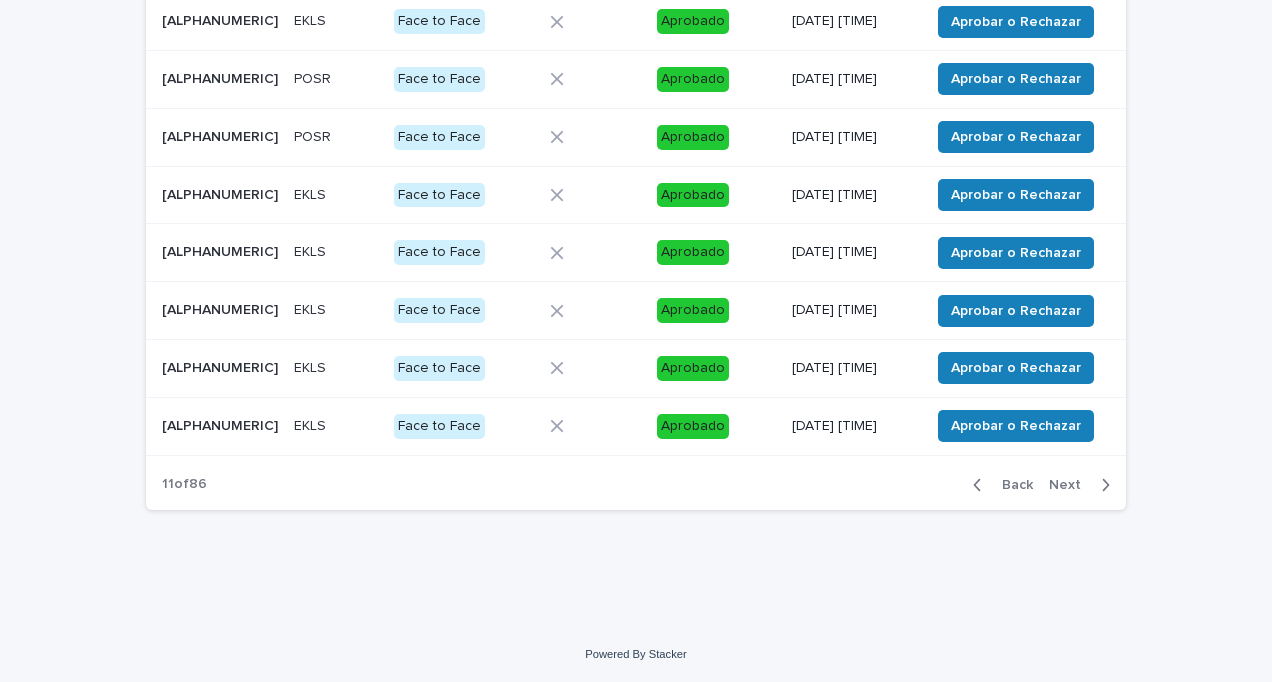 click on "Next" at bounding box center (1071, 485) 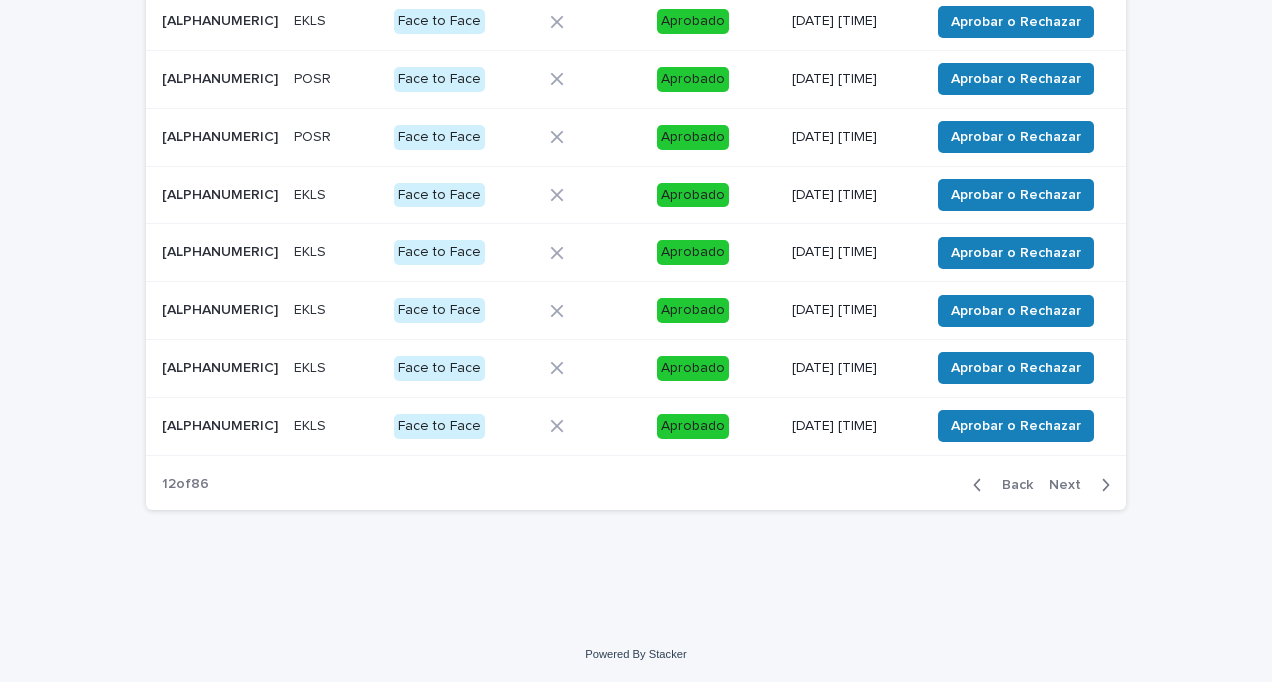 click on "Next" at bounding box center [1071, 485] 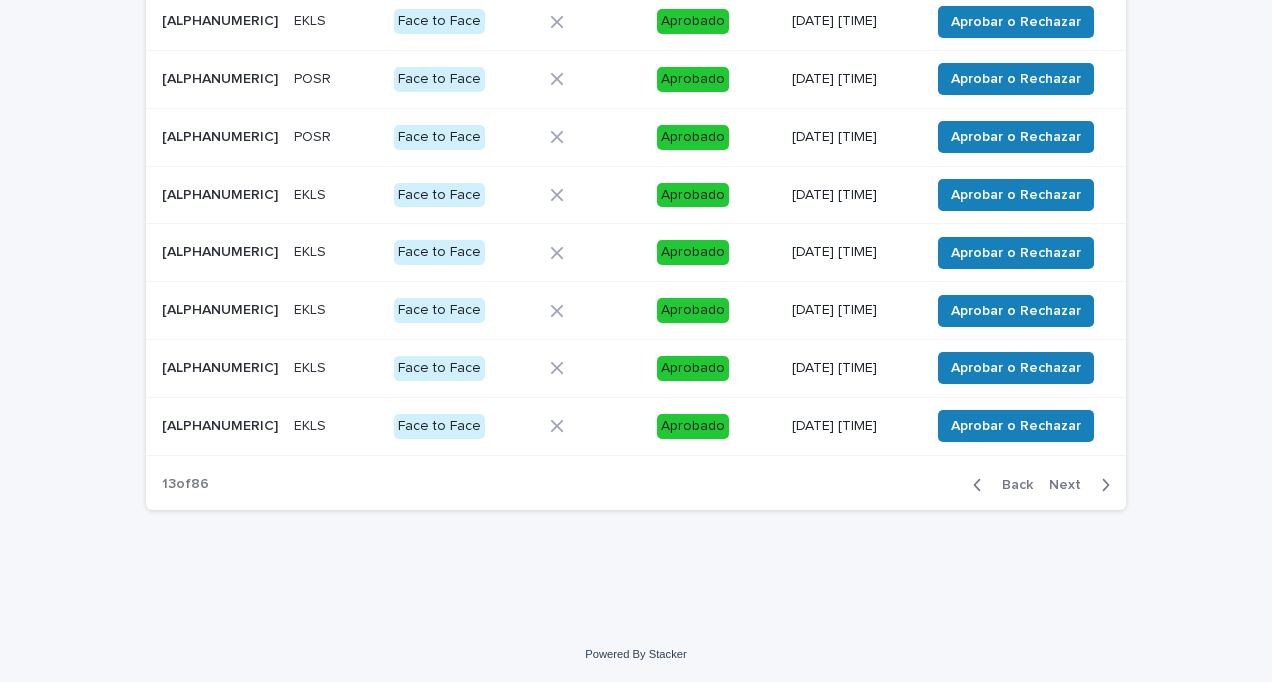 click on "Next" at bounding box center [1071, 485] 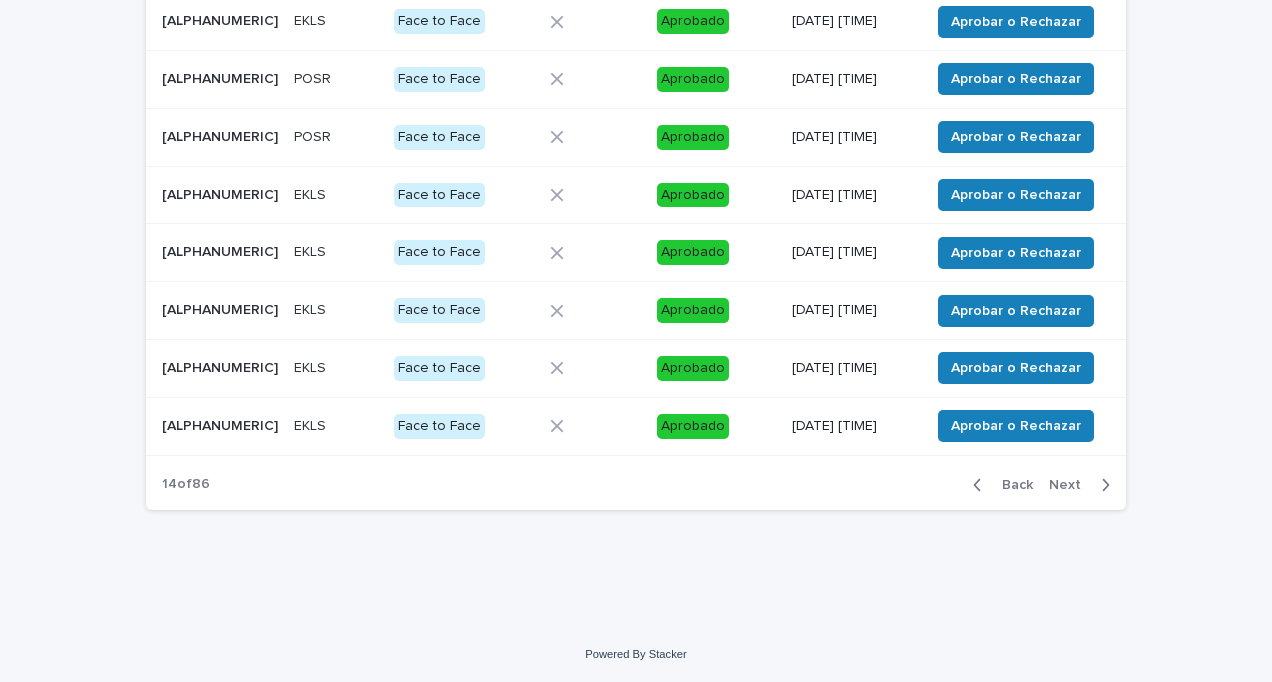 click on "Next" at bounding box center (1071, 485) 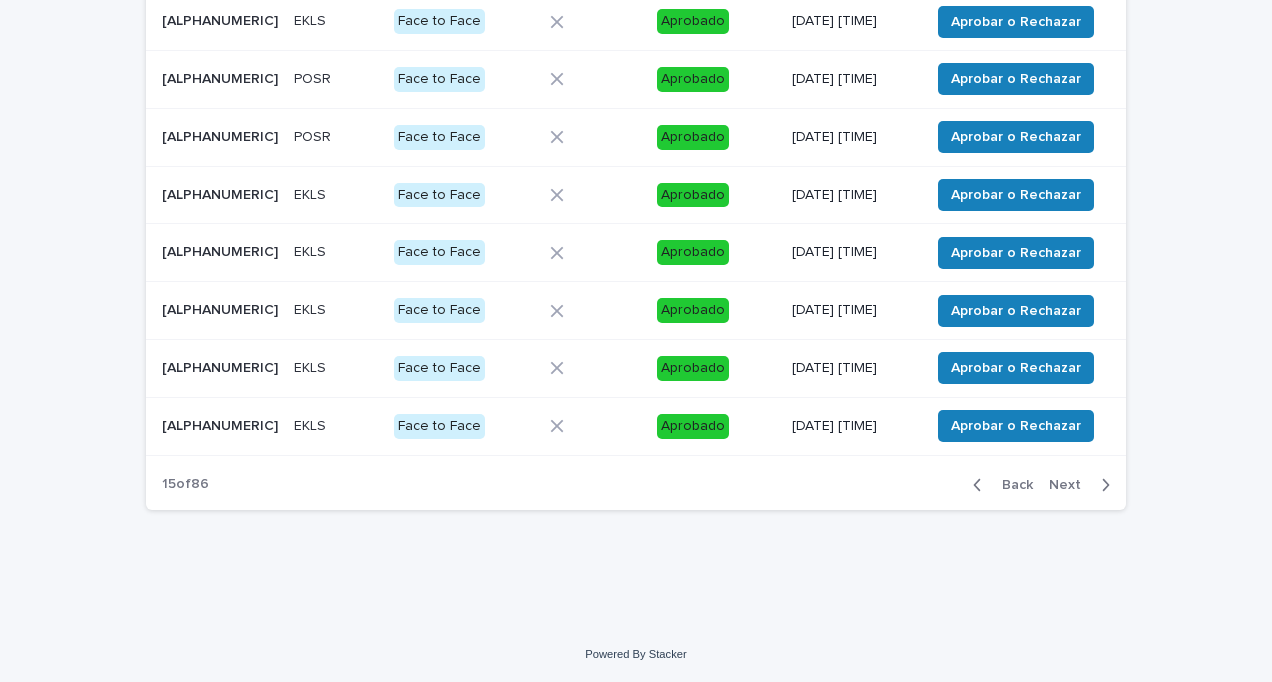 click on "Next" at bounding box center [1071, 485] 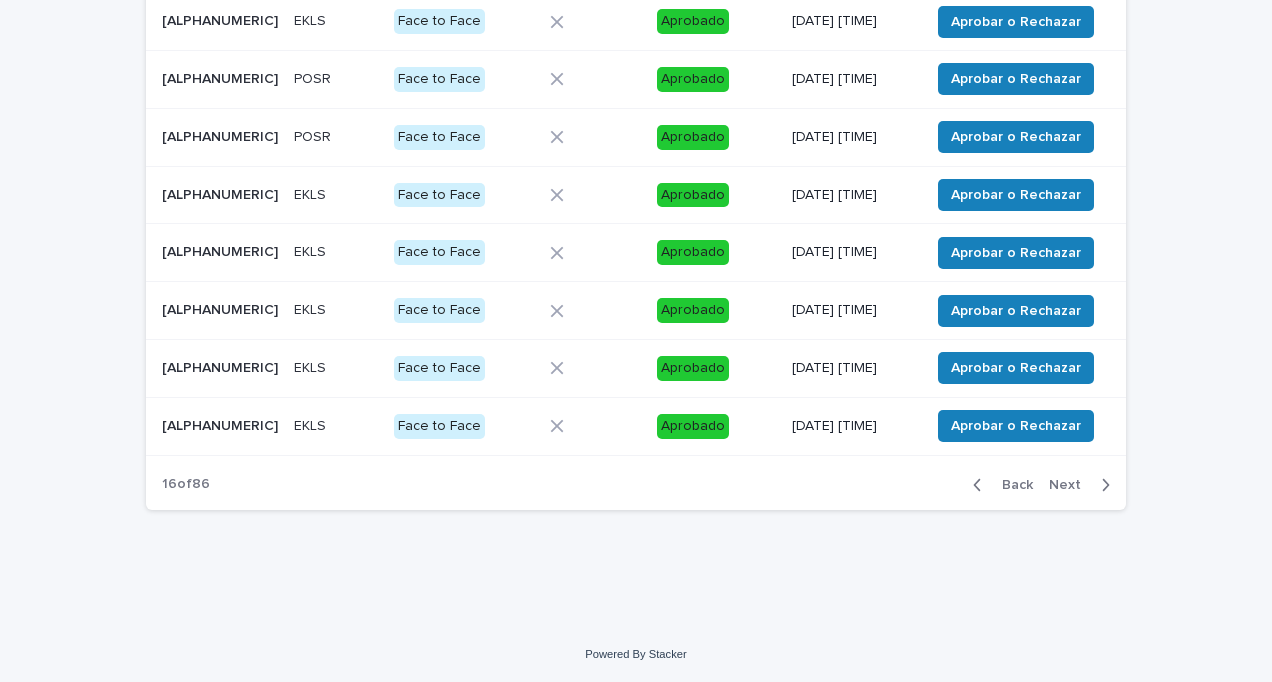 click on "Next" at bounding box center [1071, 485] 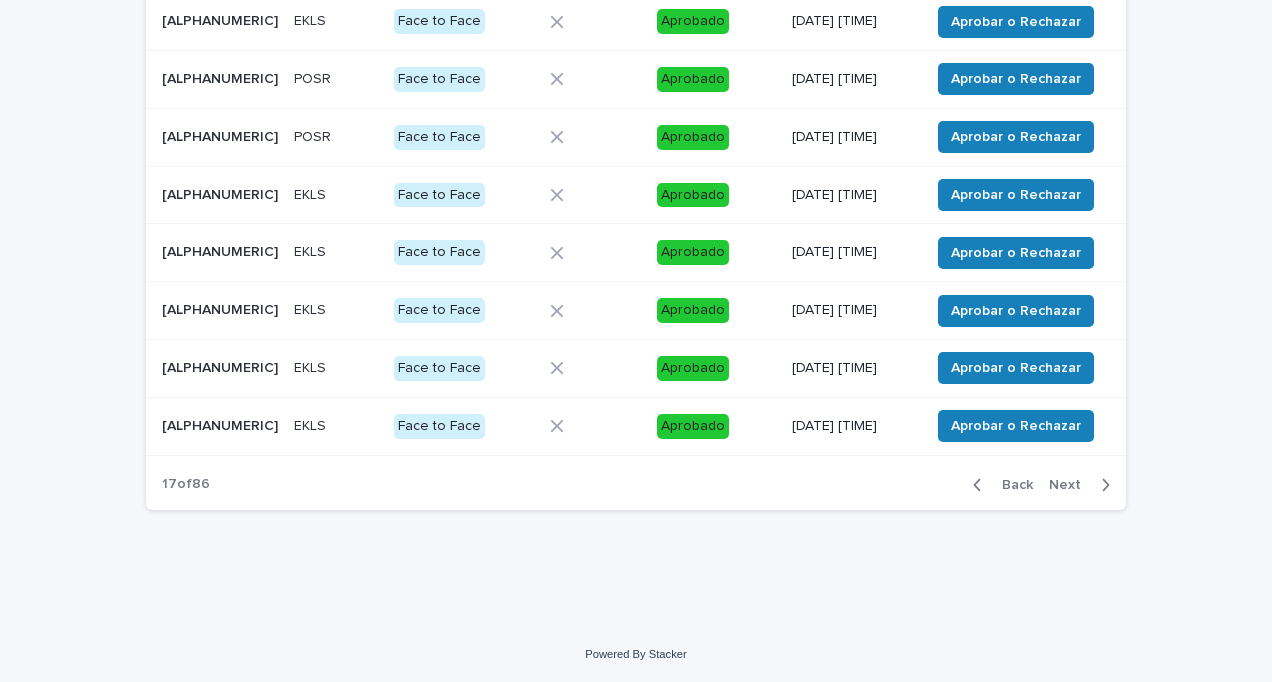 click on "Next" at bounding box center (1071, 485) 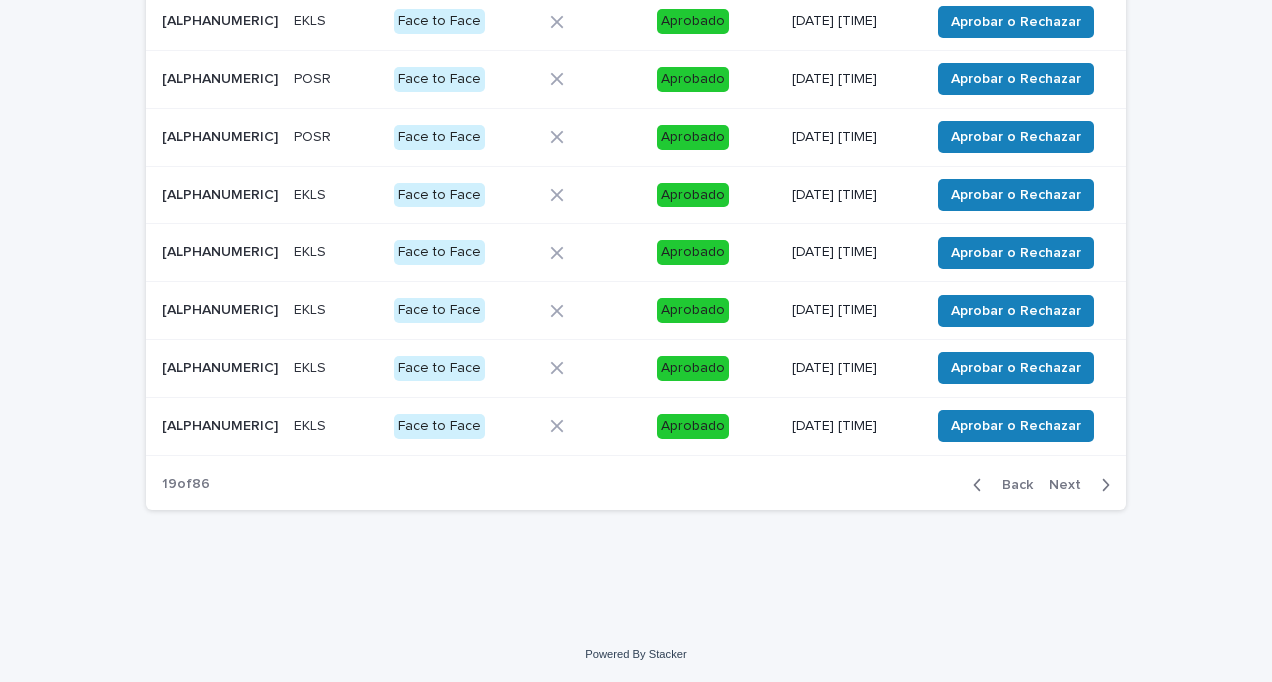 click on "Next" at bounding box center (1071, 485) 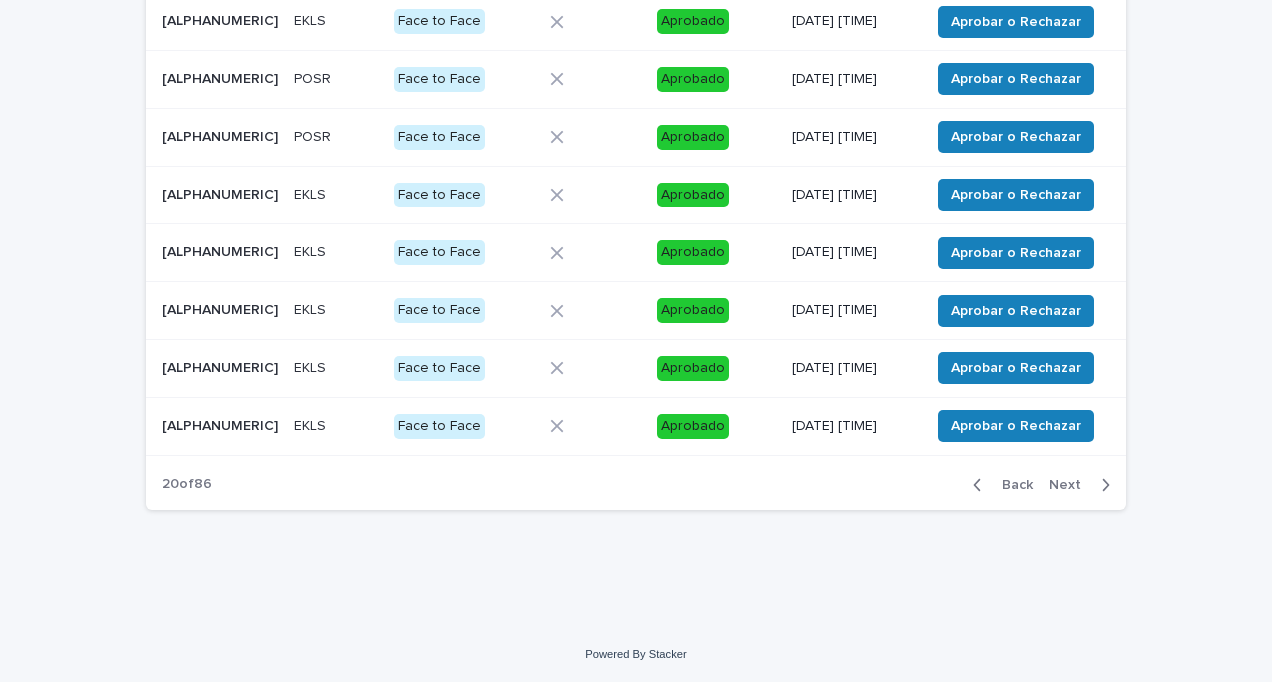 click on "Next" at bounding box center (1071, 485) 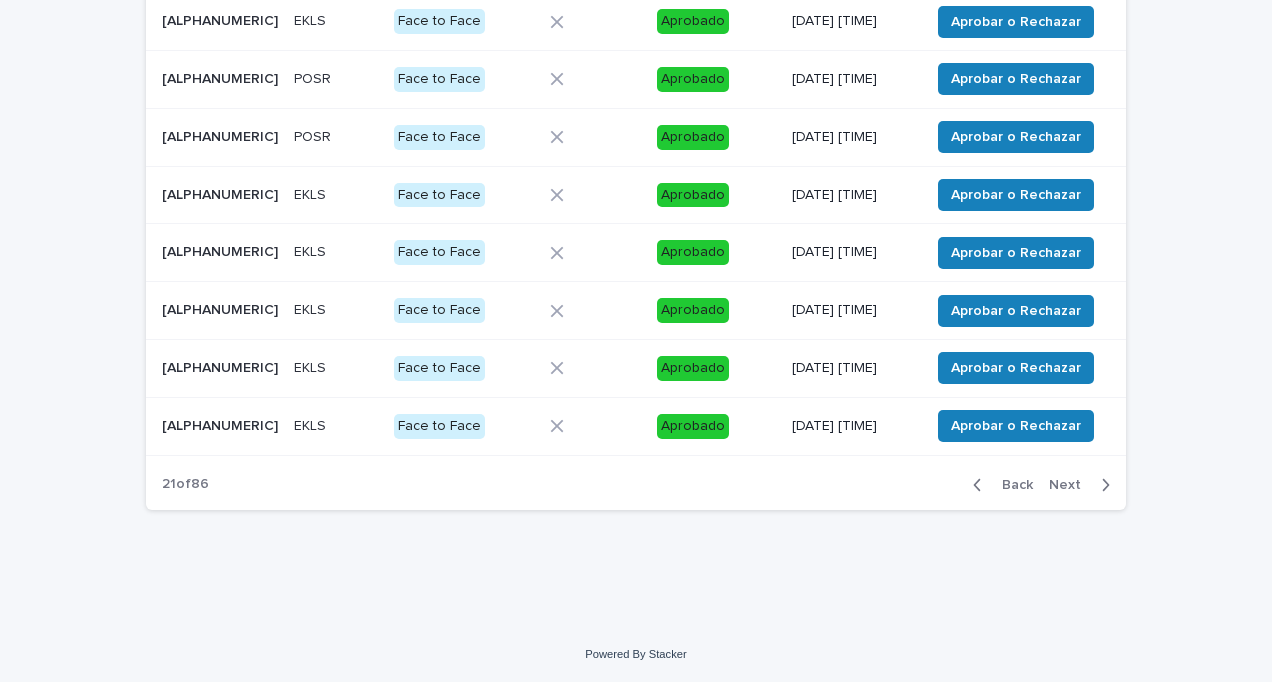 click on "Next" at bounding box center [1071, 485] 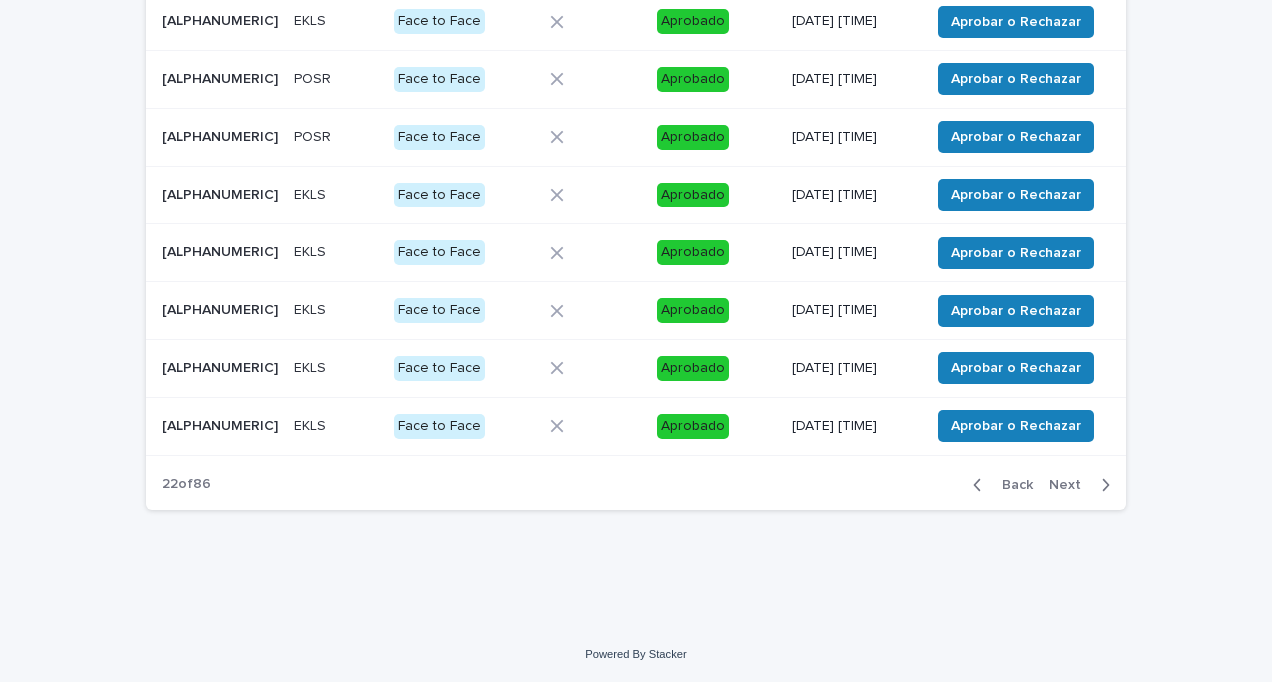 click on "Next" at bounding box center [1071, 485] 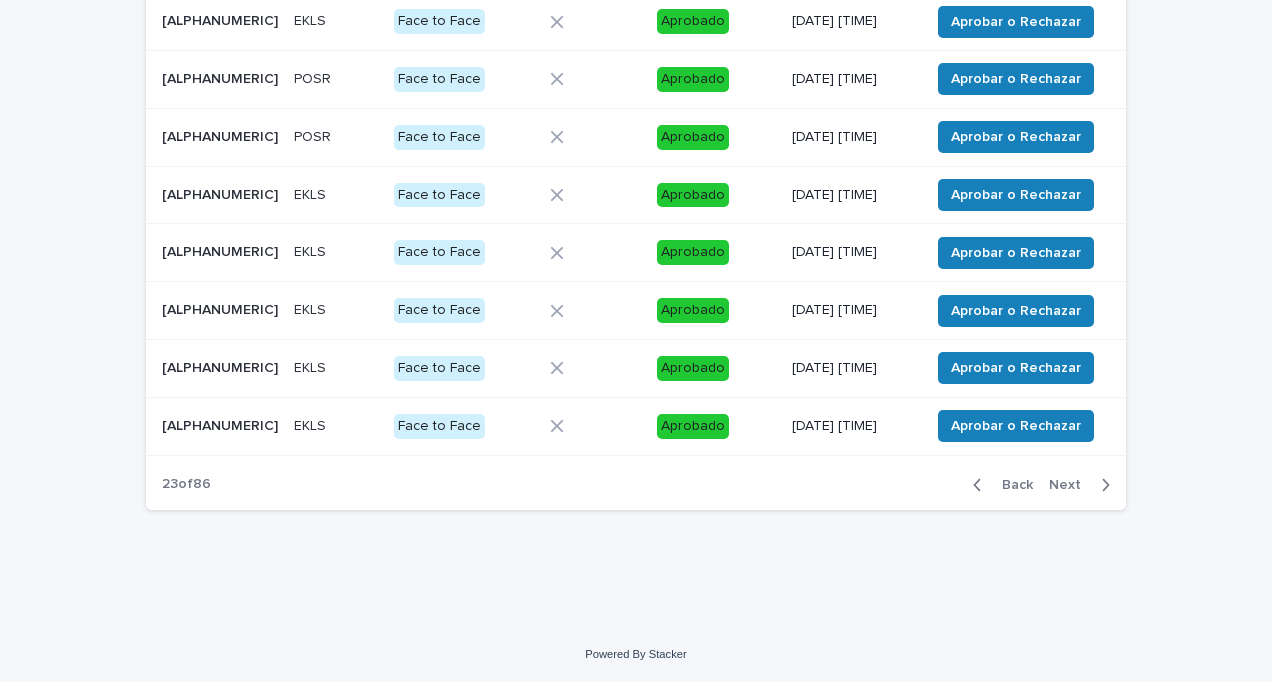 click on "Next" at bounding box center (1071, 485) 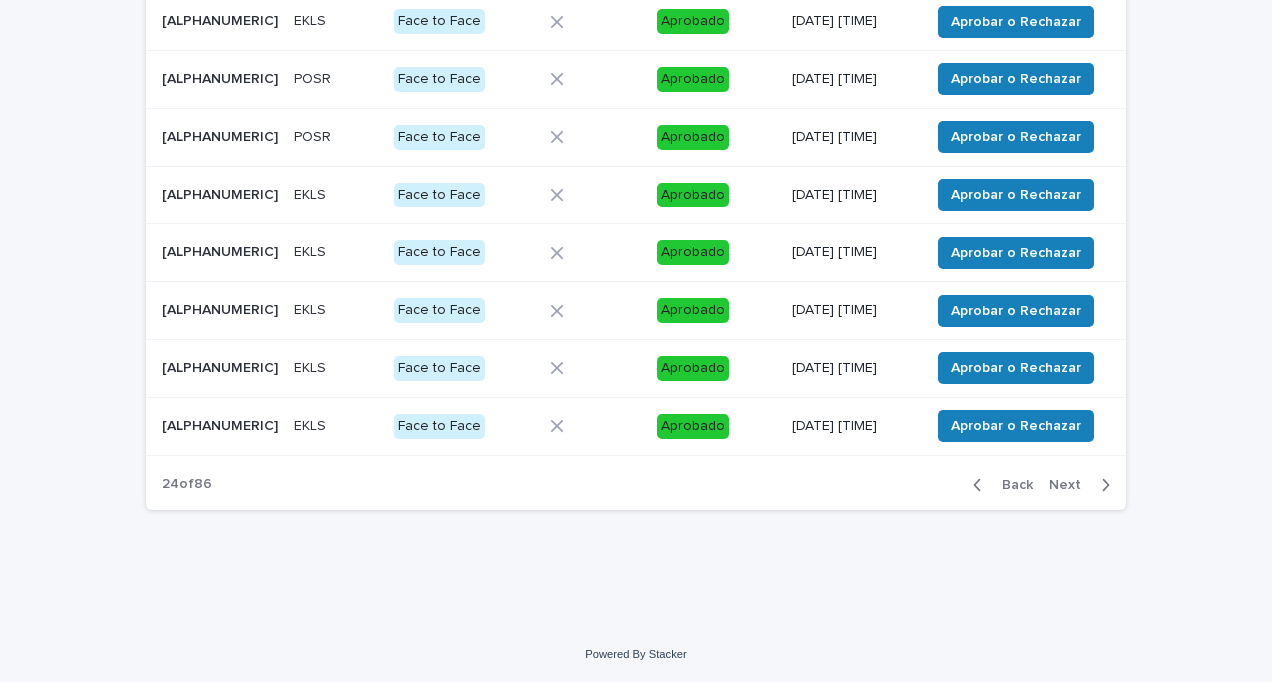click on "Next" at bounding box center (1071, 485) 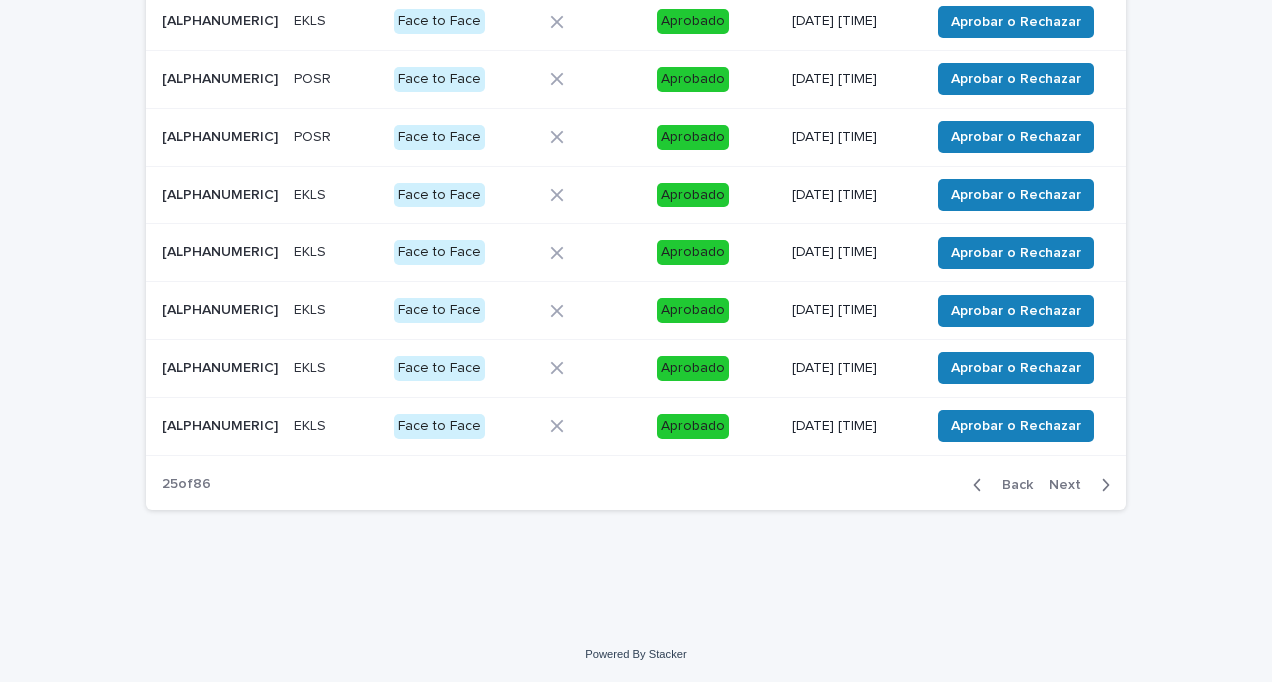 click on "Next" at bounding box center [1071, 485] 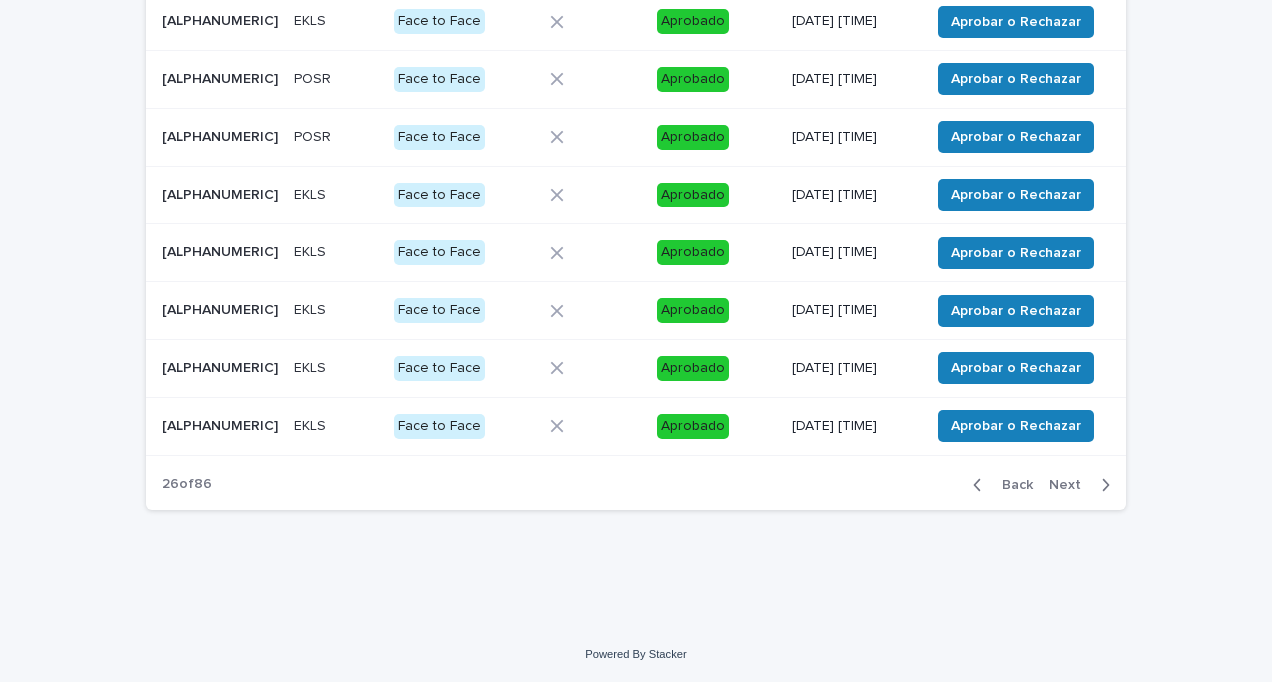 click on "Next" at bounding box center [1071, 485] 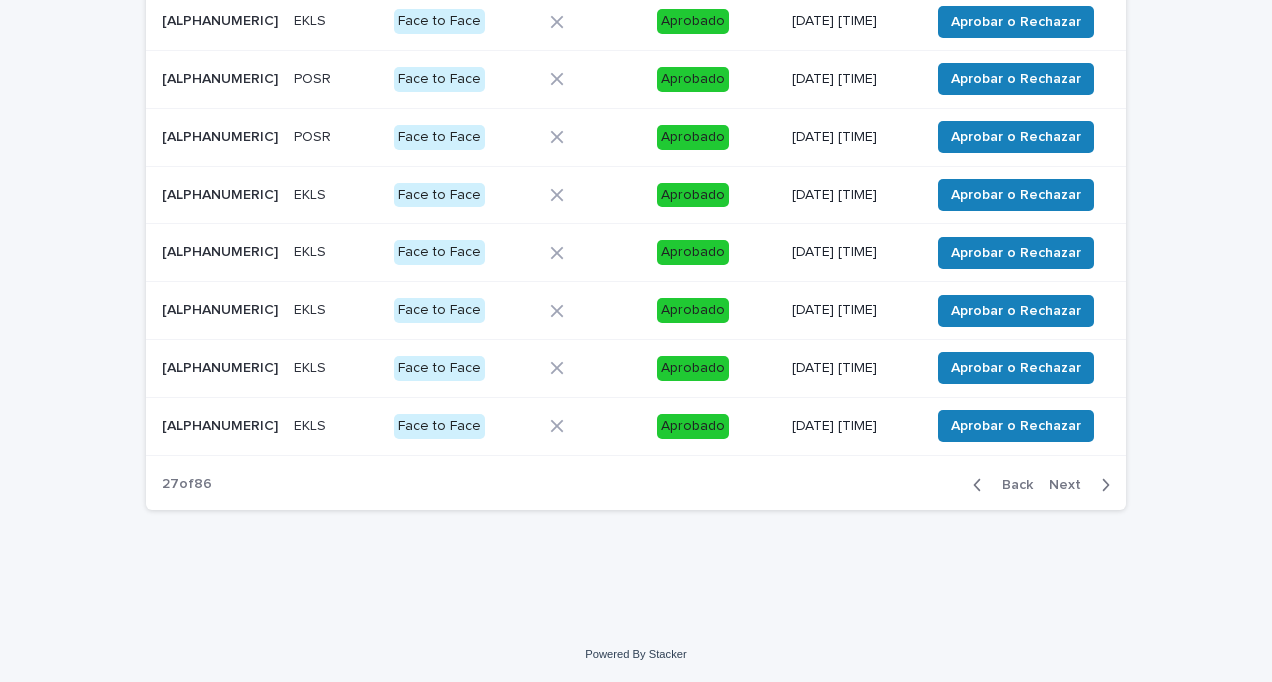 click on "Next" at bounding box center (1071, 485) 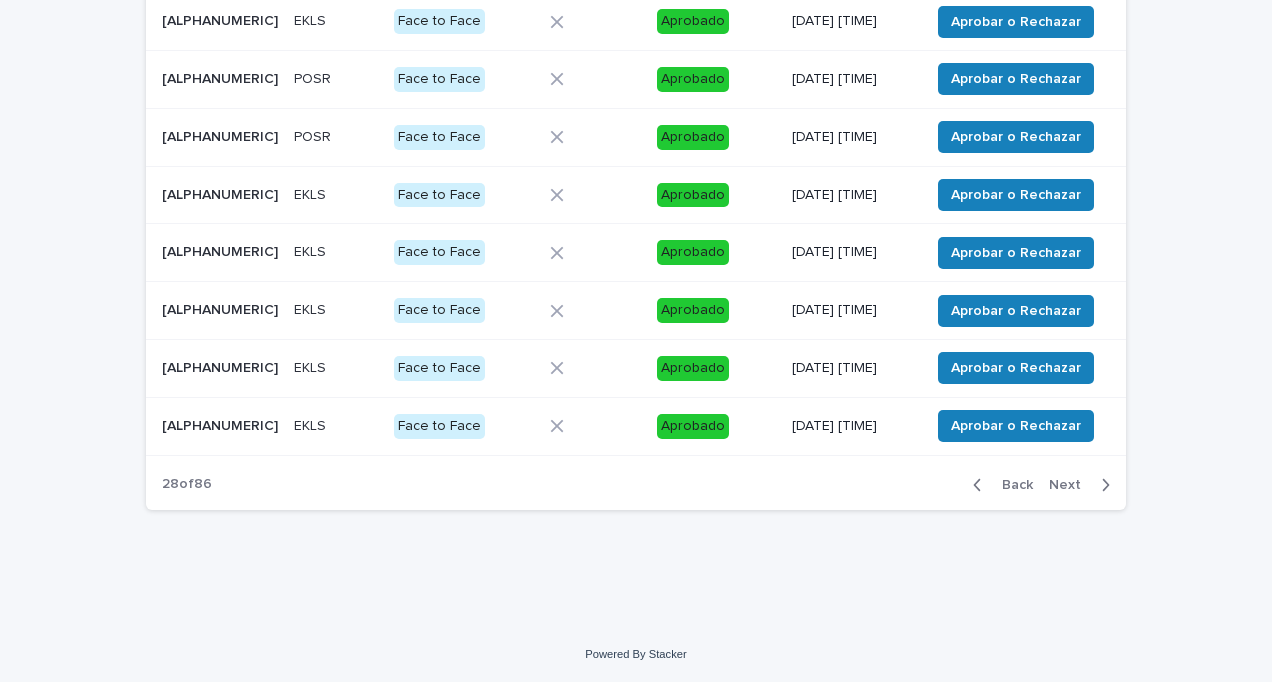 click on "Next" at bounding box center (1071, 485) 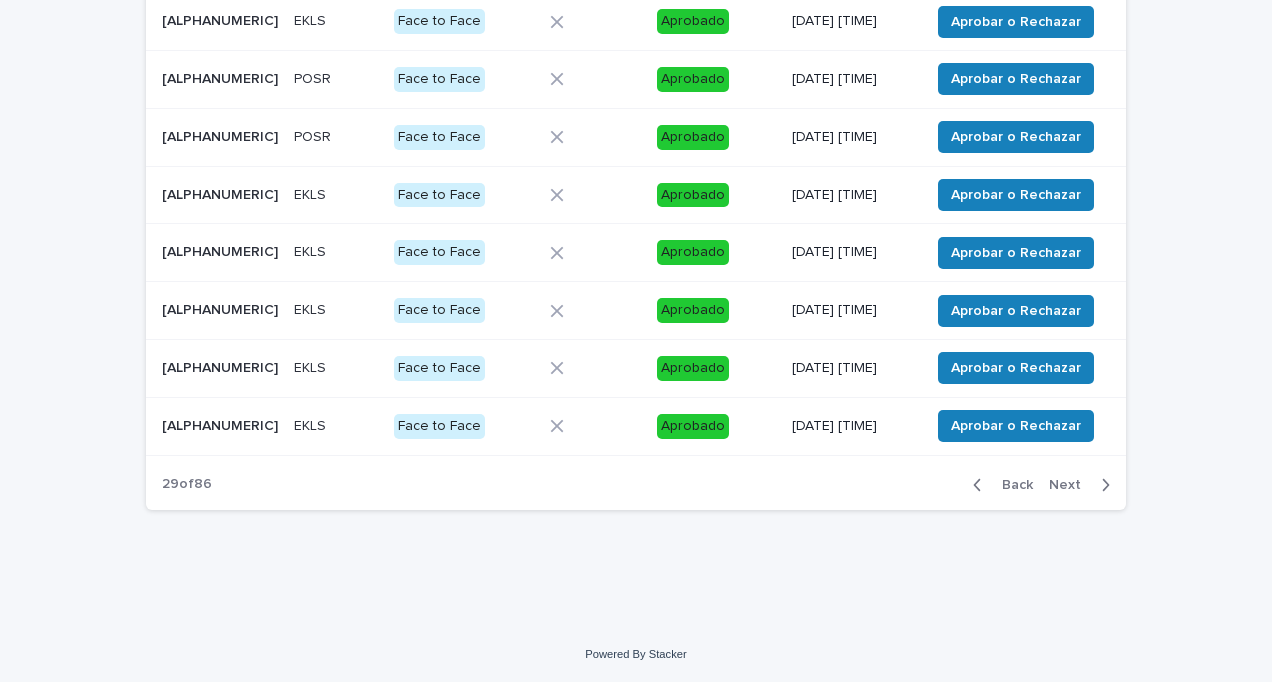 click on "Next" at bounding box center [1071, 485] 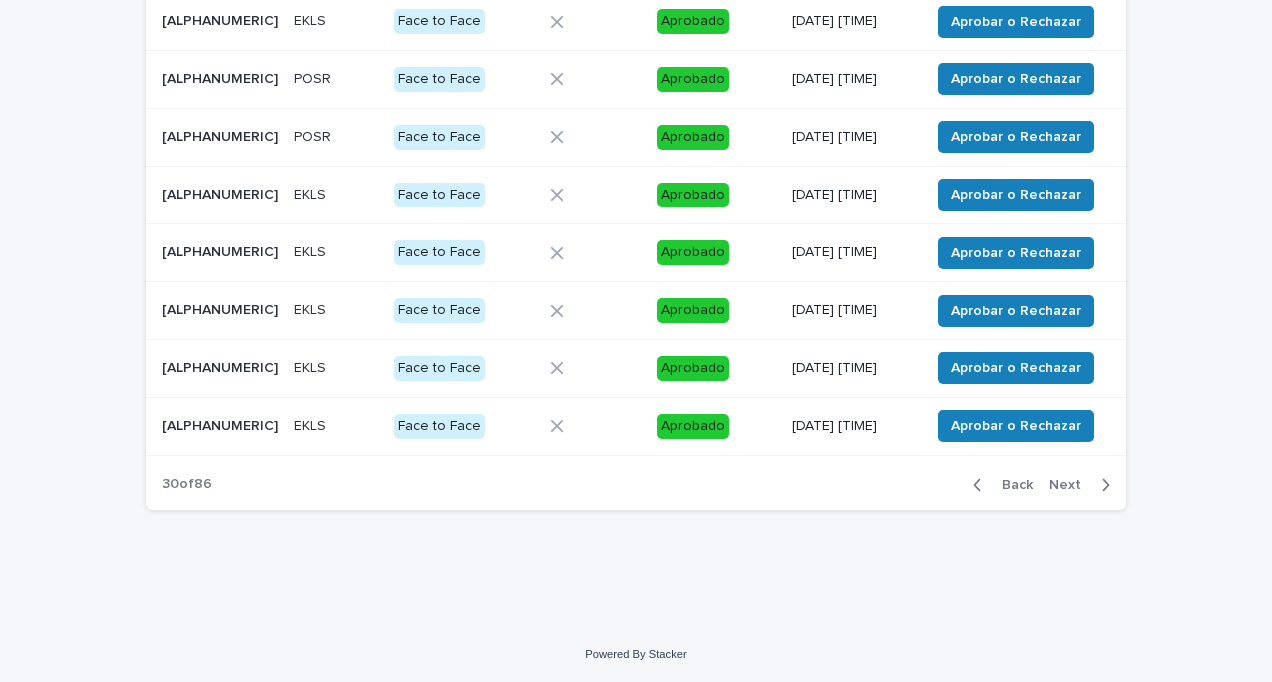 click on "Next" at bounding box center [1071, 485] 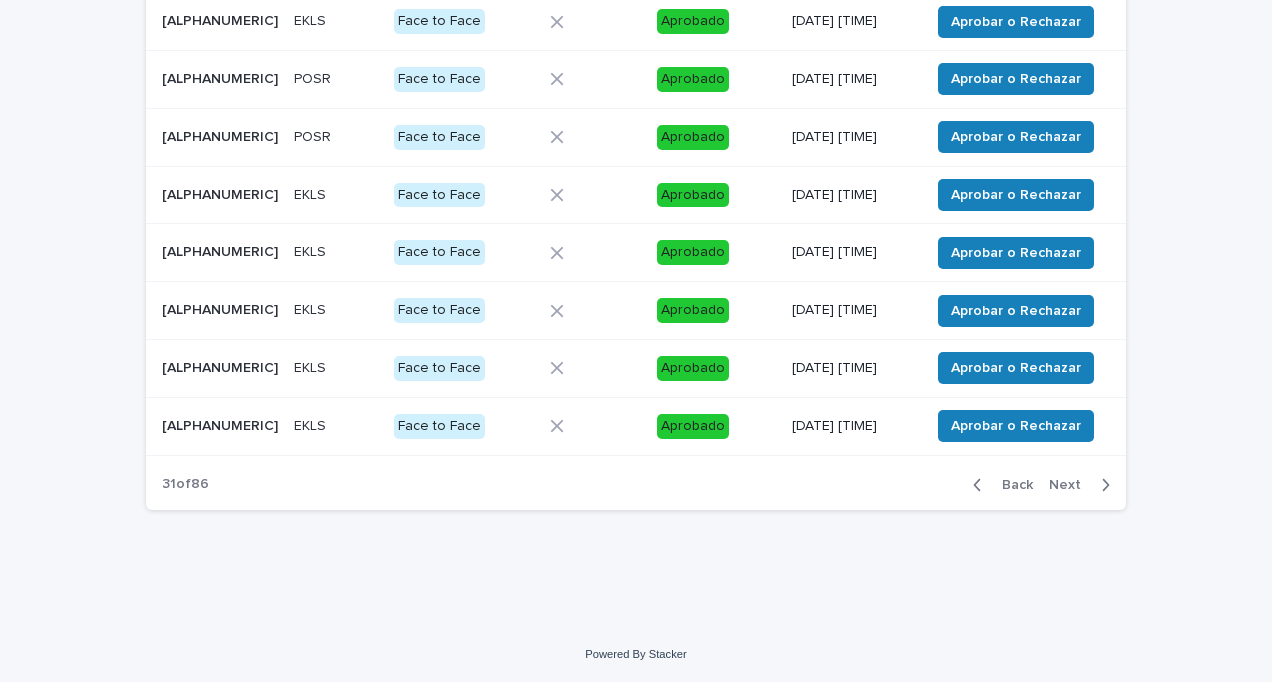click on "Next" at bounding box center [1071, 485] 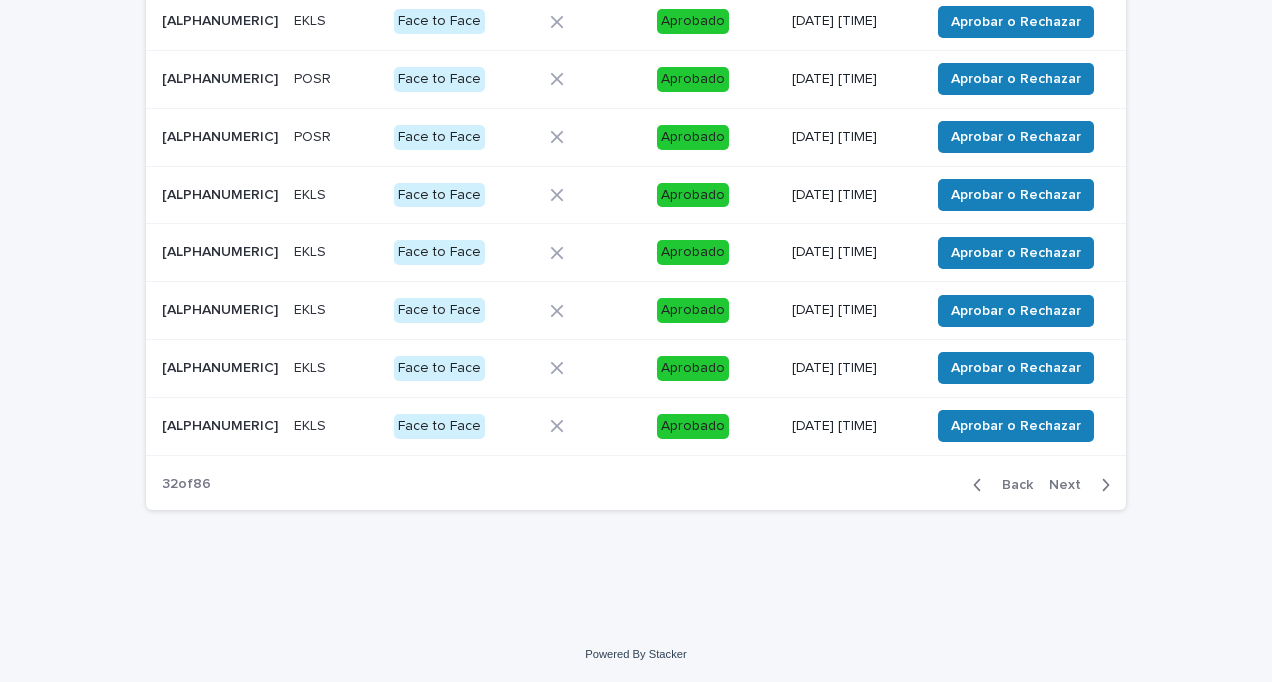click on "Next" at bounding box center [1071, 485] 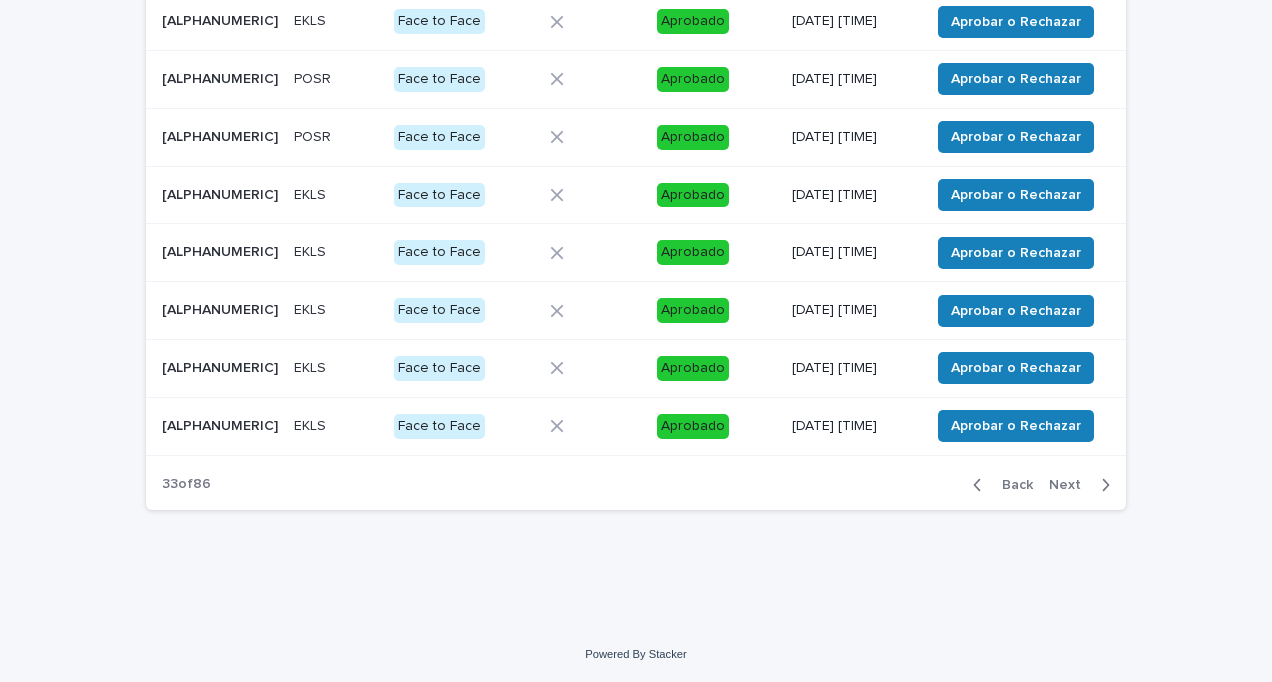 click on "Next" at bounding box center (1071, 485) 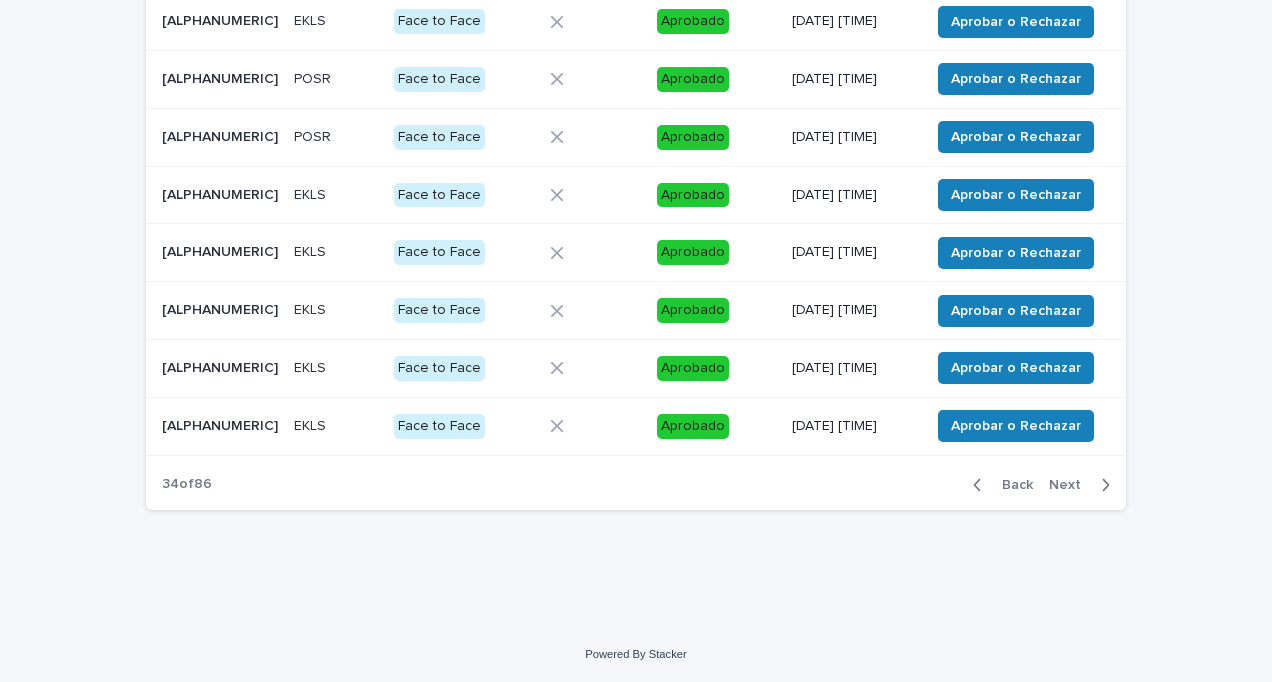 click on "Next" at bounding box center (1071, 485) 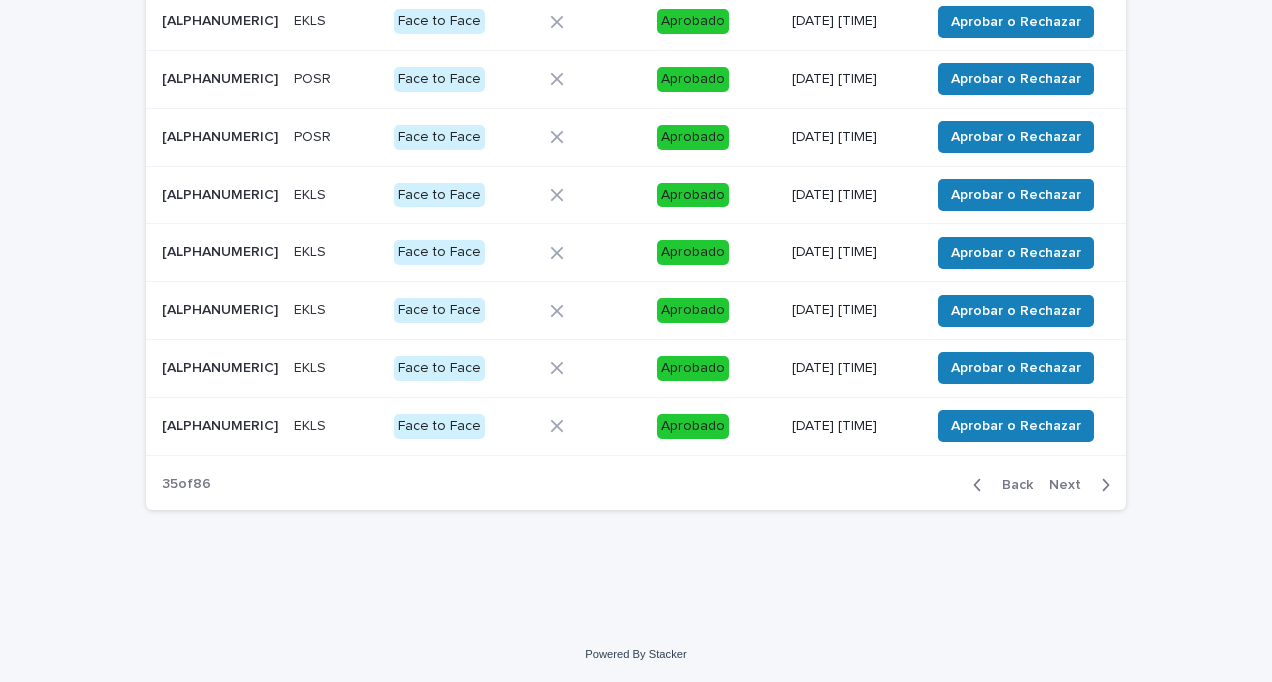 click on "Next" at bounding box center (1071, 485) 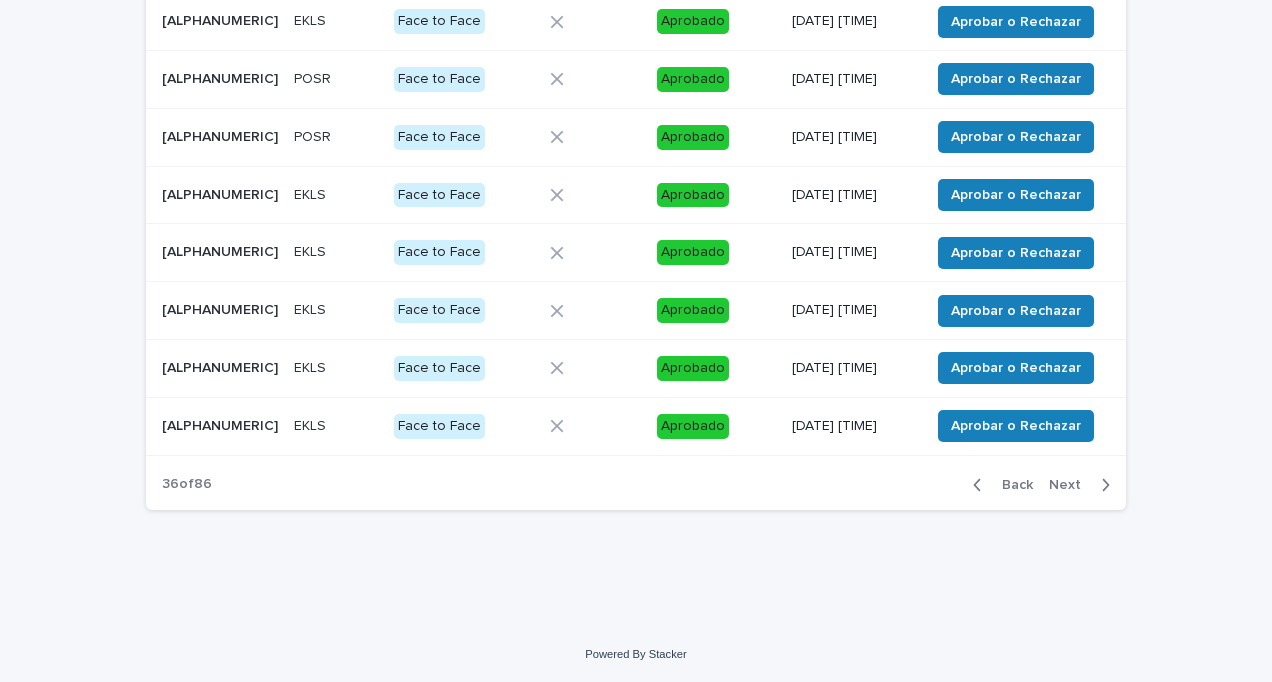 click on "Next" at bounding box center (1071, 485) 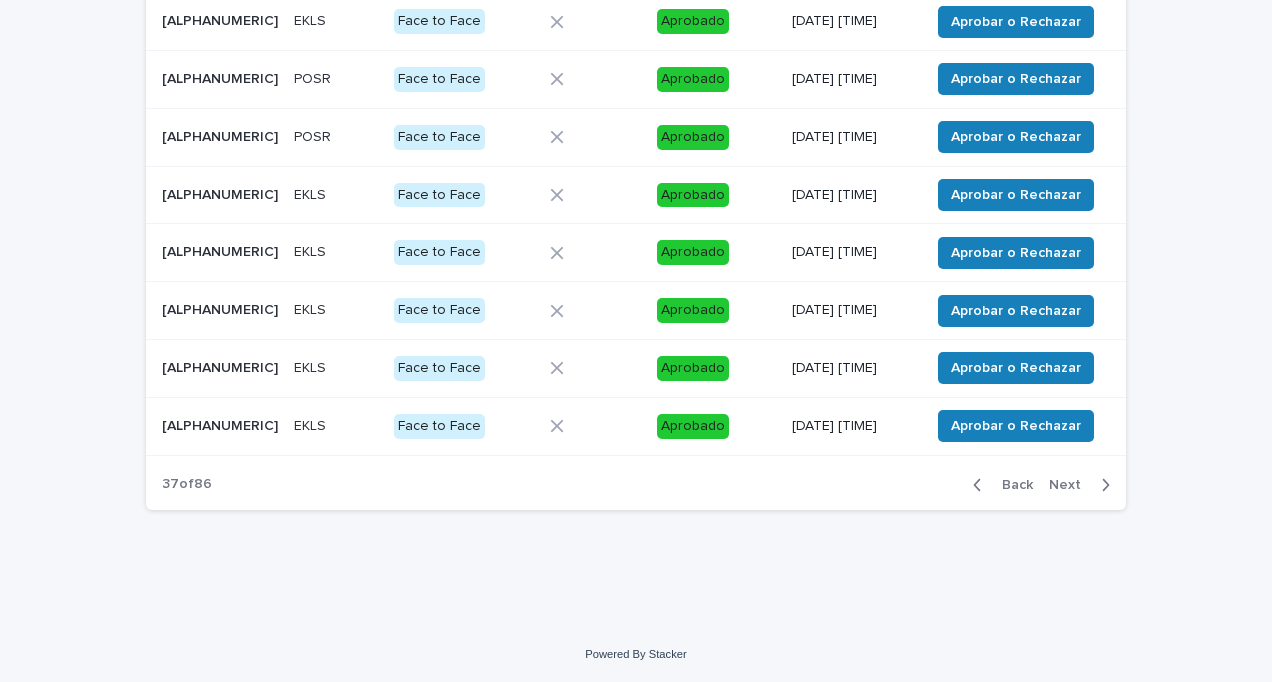 click on "Next" at bounding box center [1071, 485] 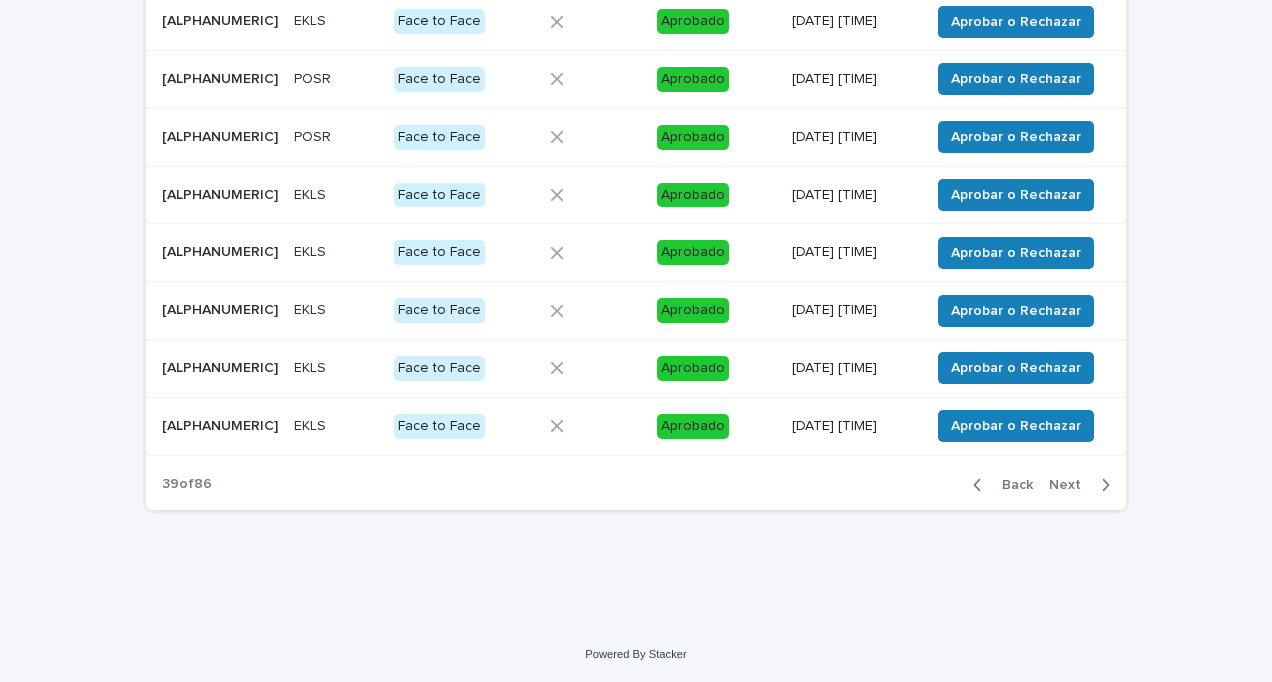 click on "Next" at bounding box center [1071, 485] 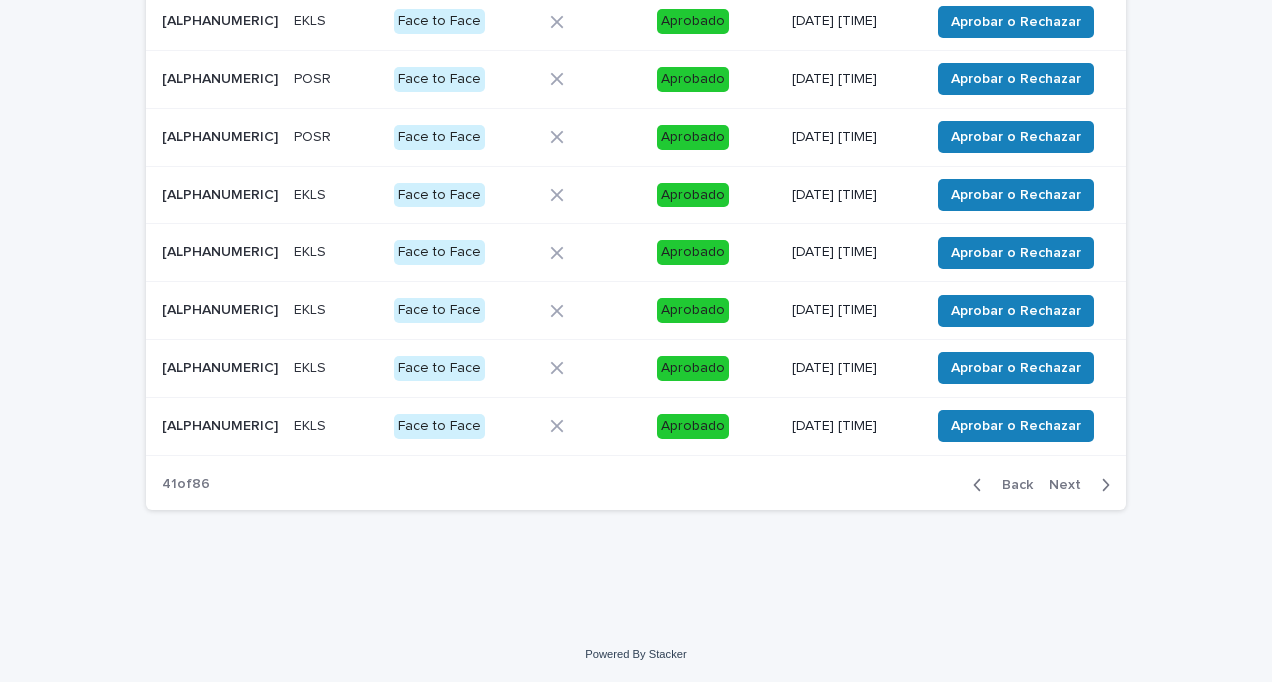 click on "Next" at bounding box center (1071, 485) 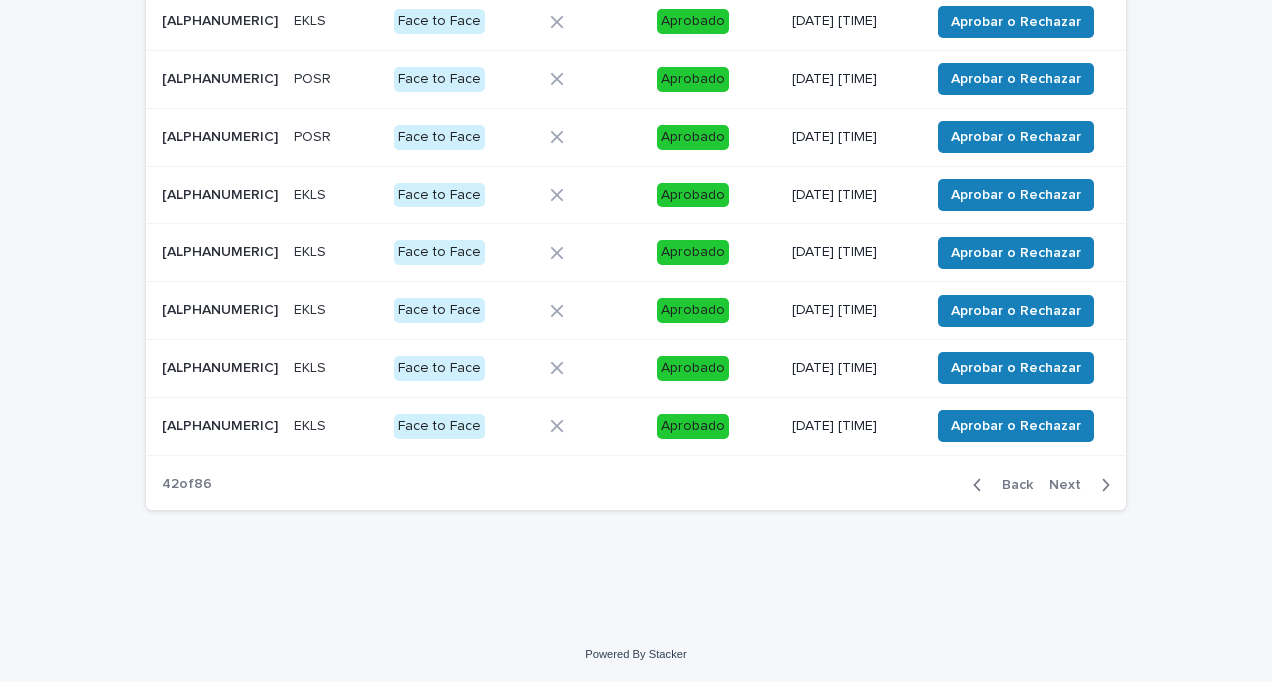 click on "Next" at bounding box center [1071, 485] 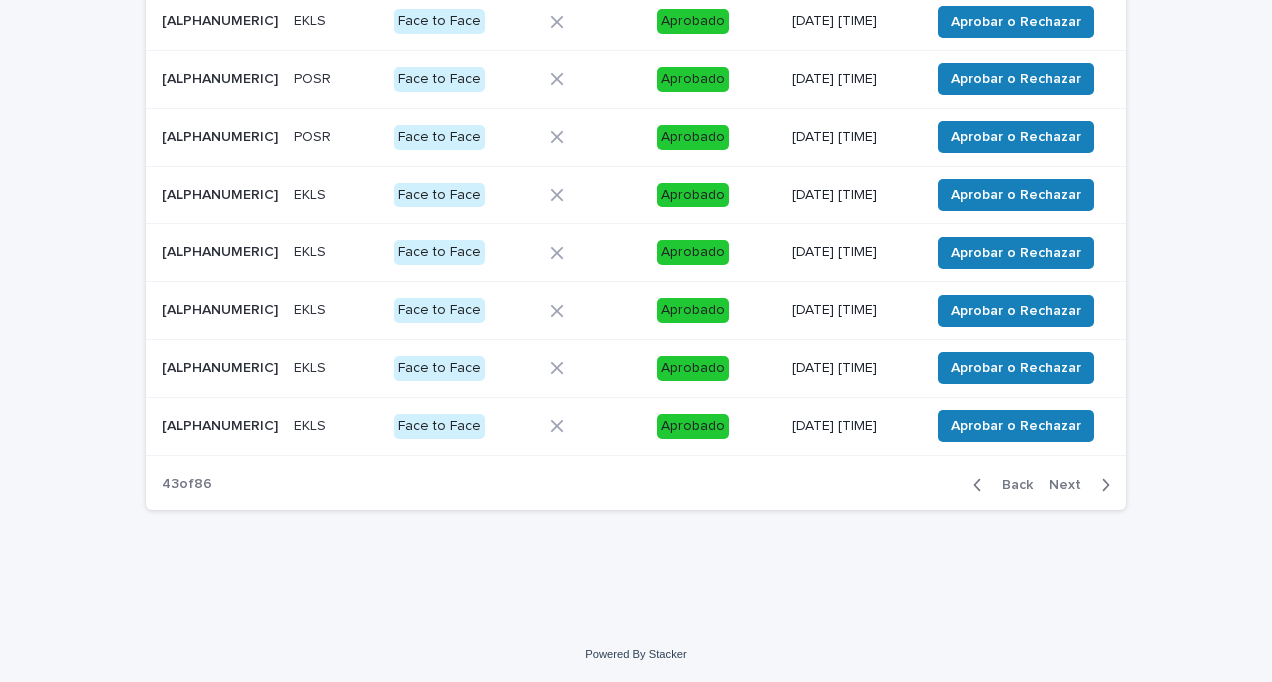 click on "Next" at bounding box center (1071, 485) 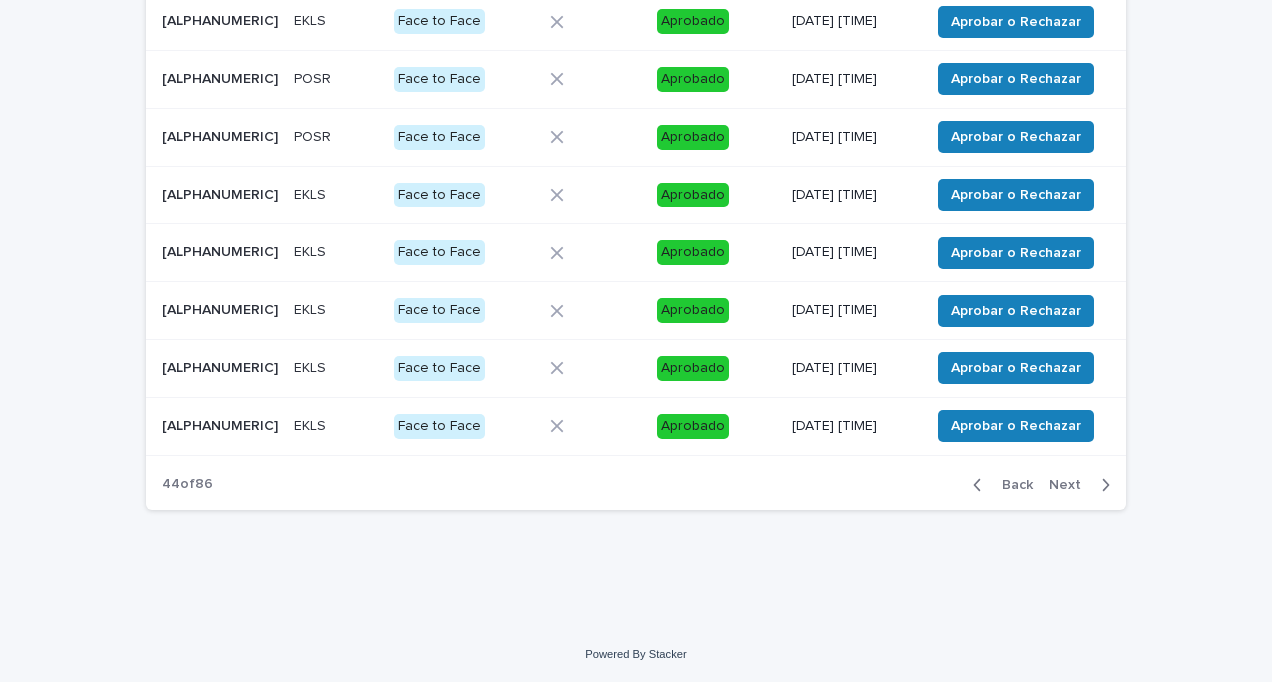 click on "Next" at bounding box center [1071, 485] 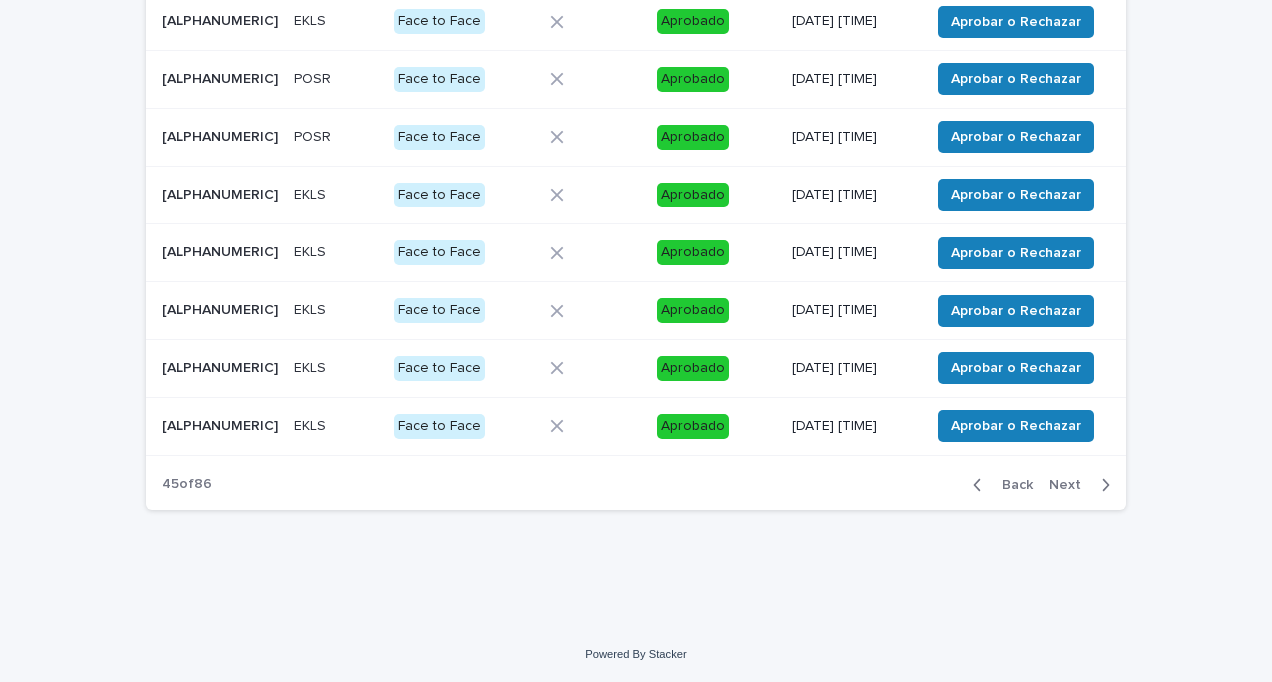 click on "Next" at bounding box center (1071, 485) 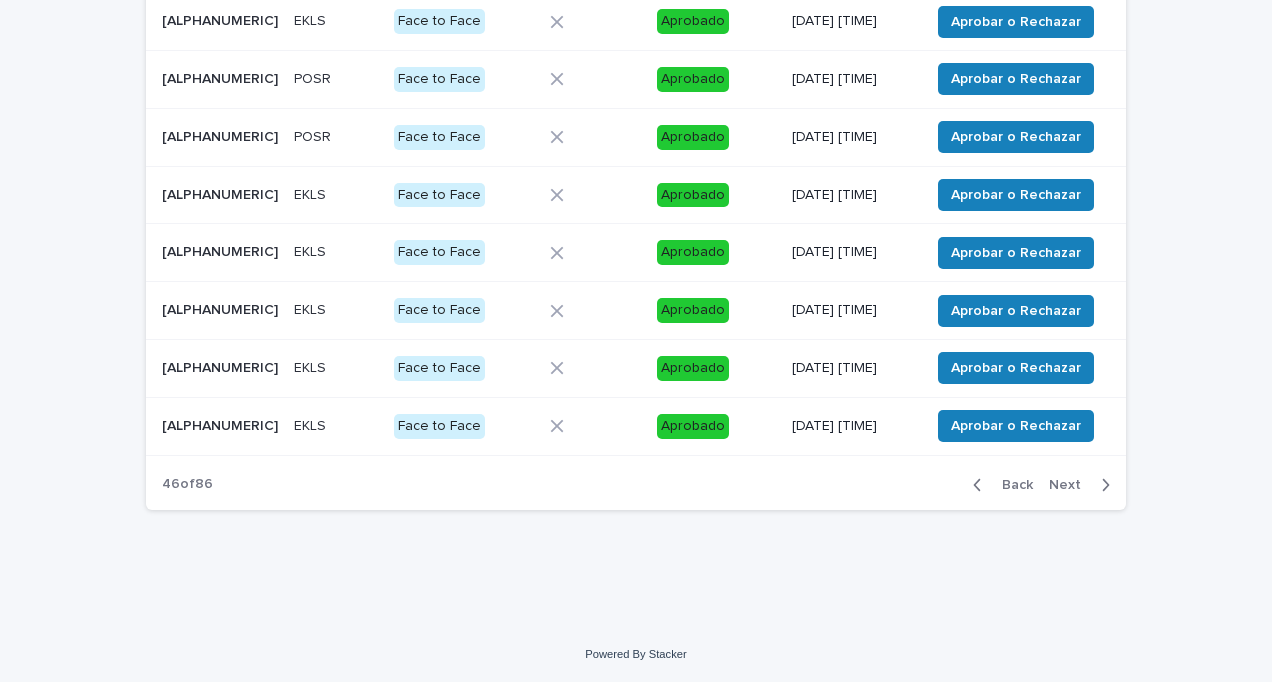 click on "Next" at bounding box center (1071, 485) 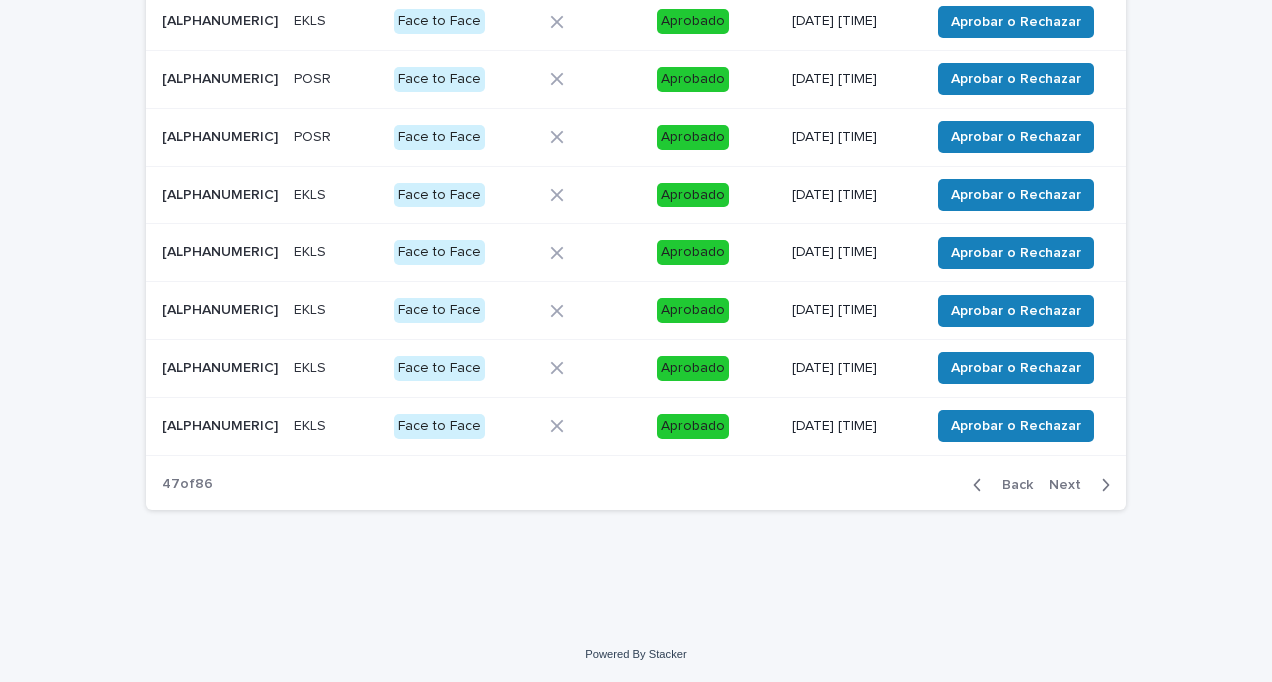 click on "Next" at bounding box center [1071, 485] 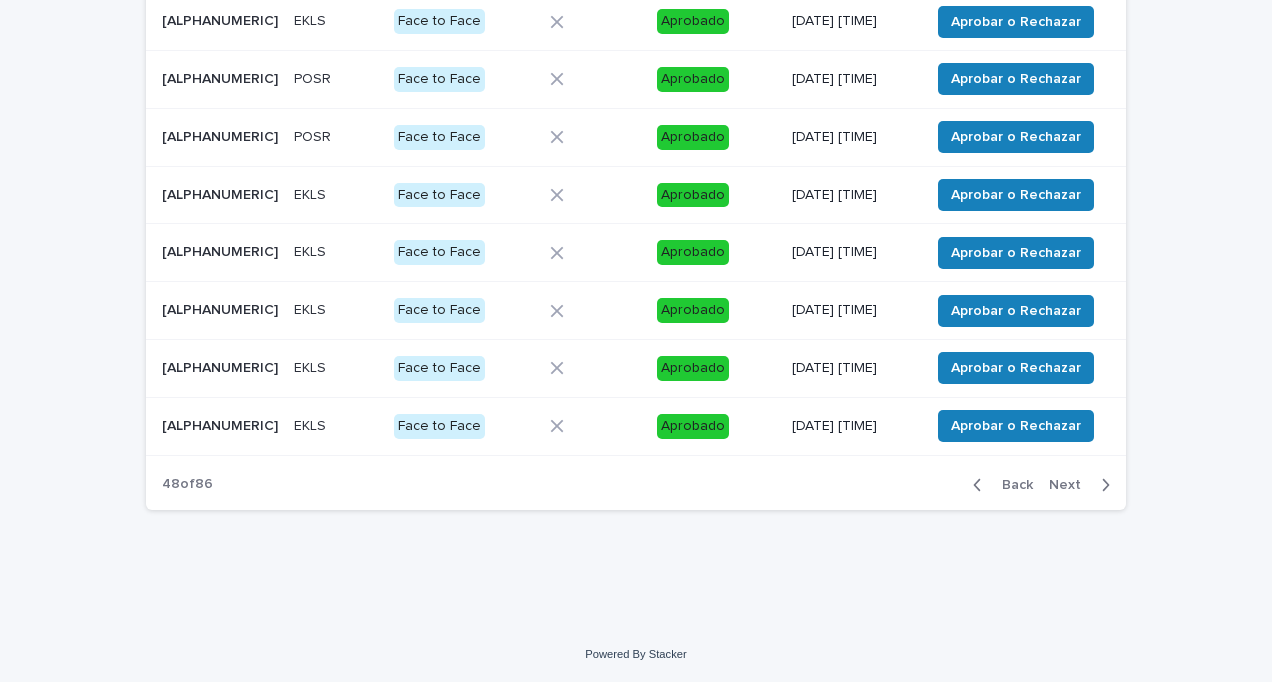 click on "Next" at bounding box center [1071, 485] 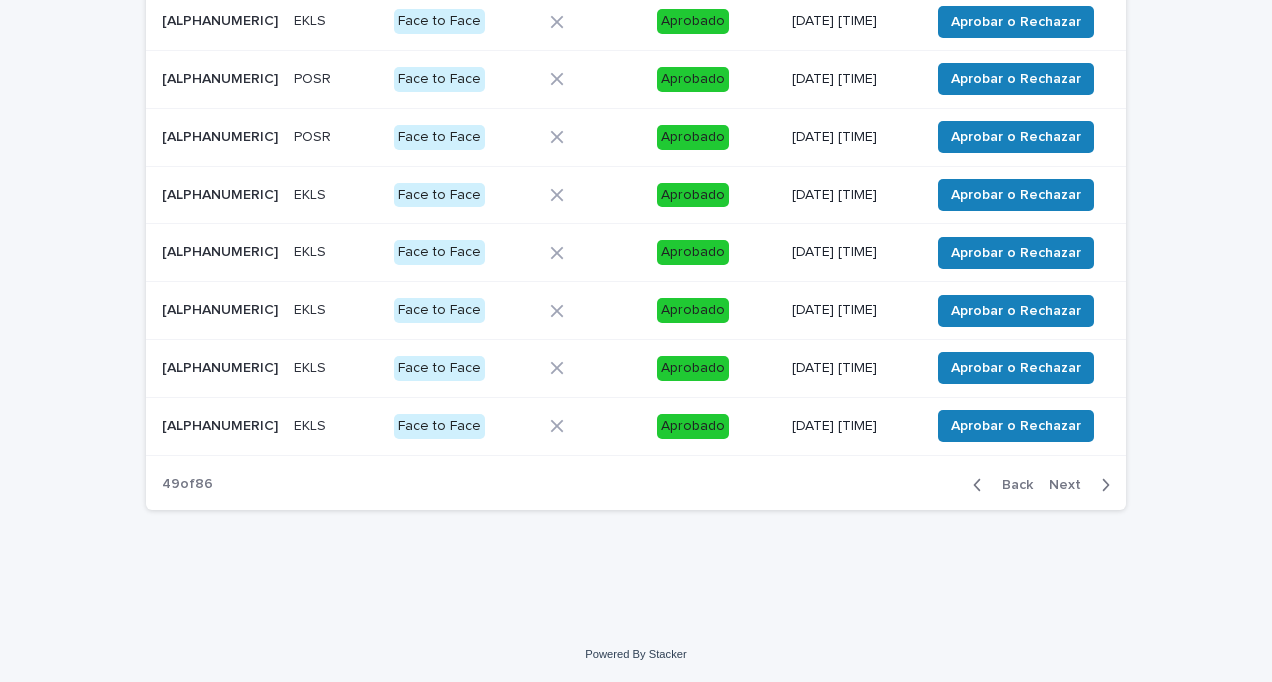 click on "Next" at bounding box center [1071, 485] 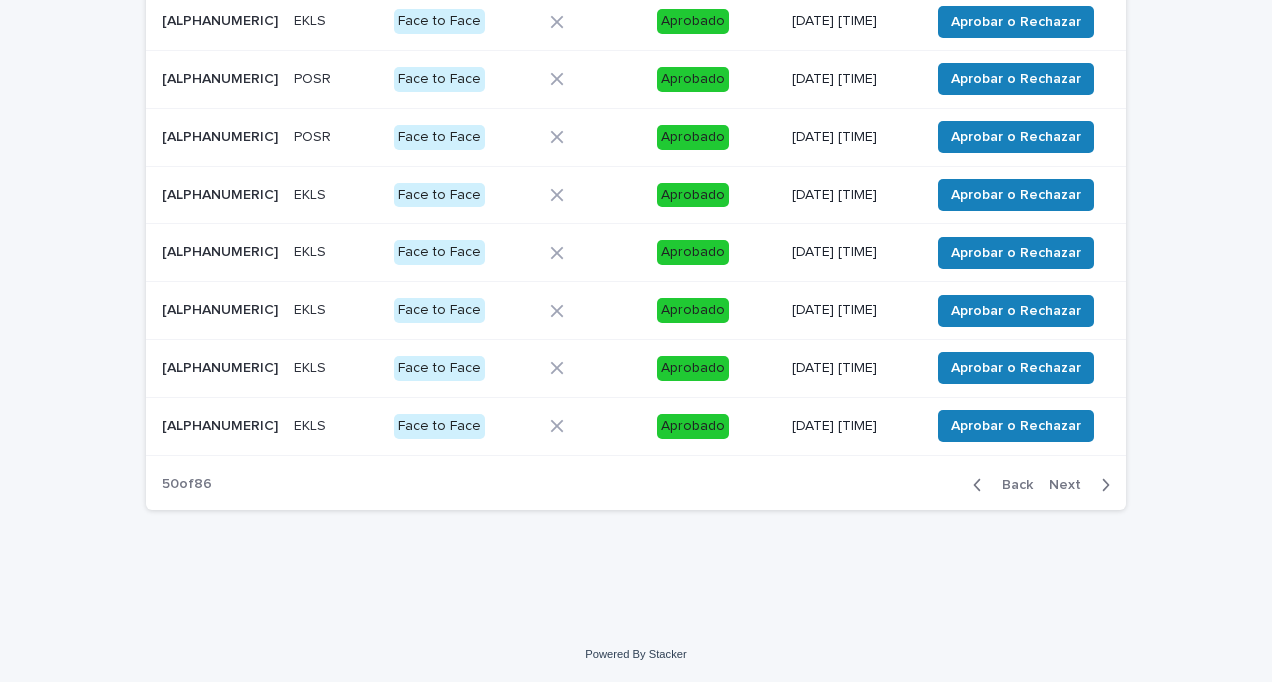 click on "Next" at bounding box center (1071, 485) 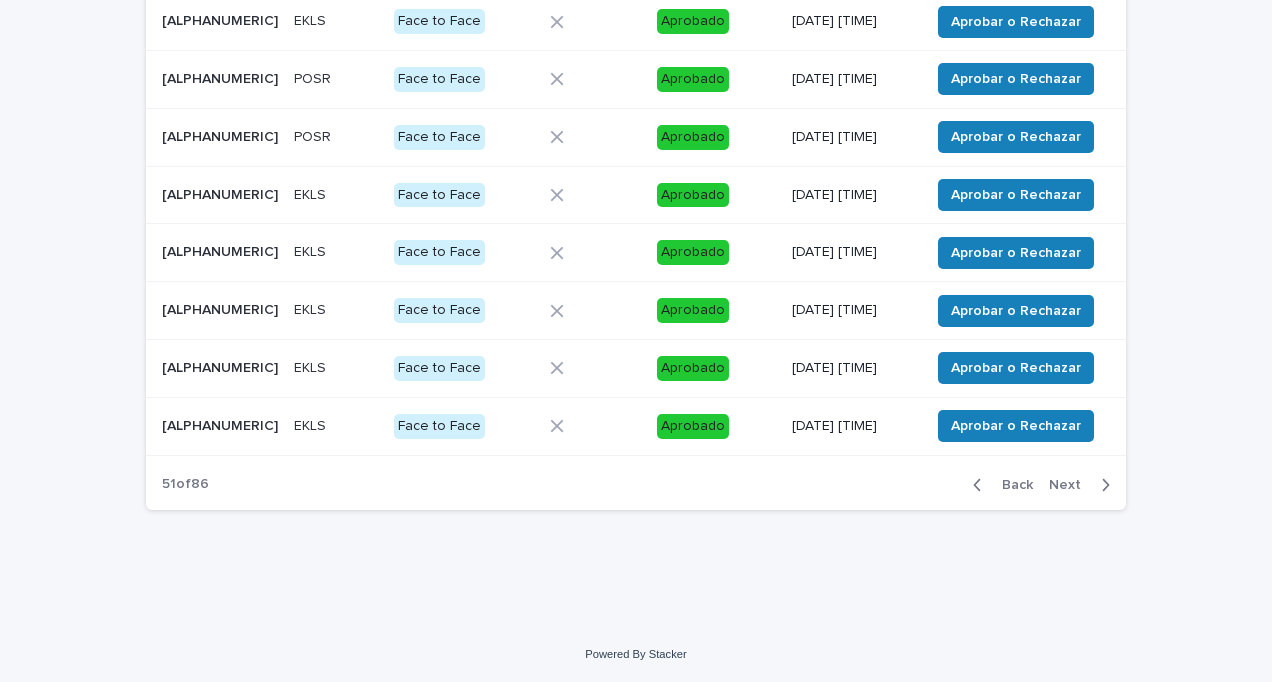 click on "Next" at bounding box center [1071, 485] 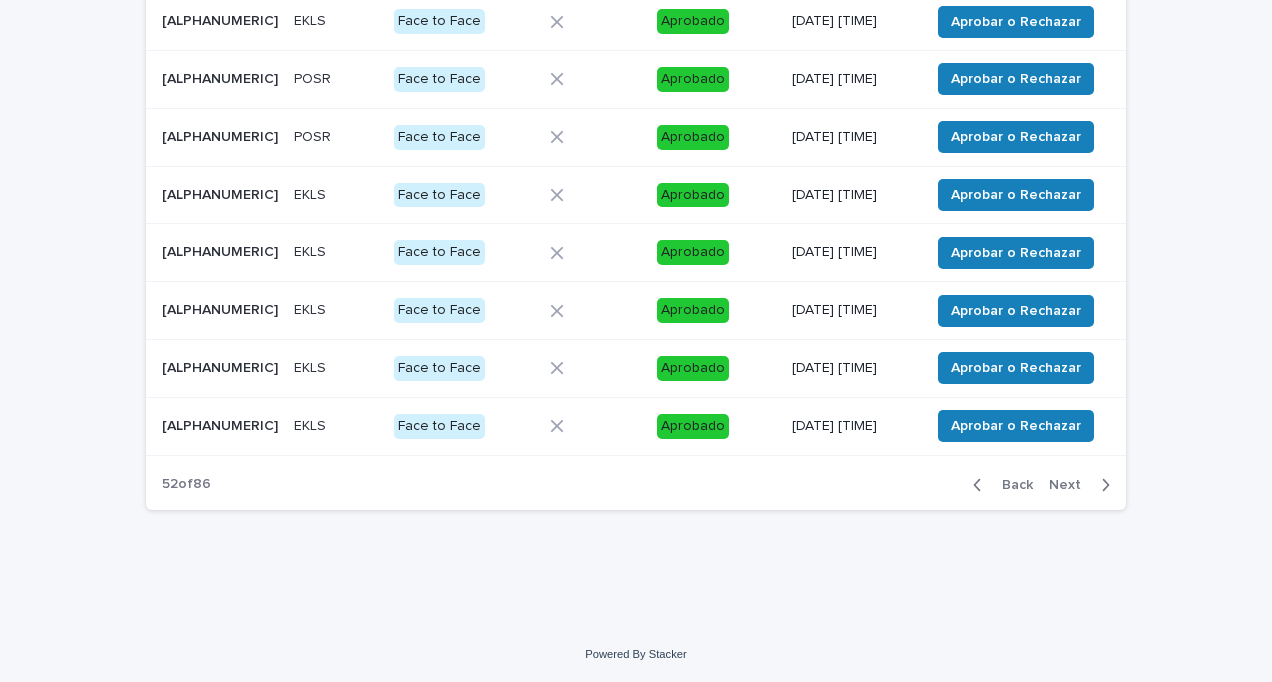 click on "Next" at bounding box center [1071, 485] 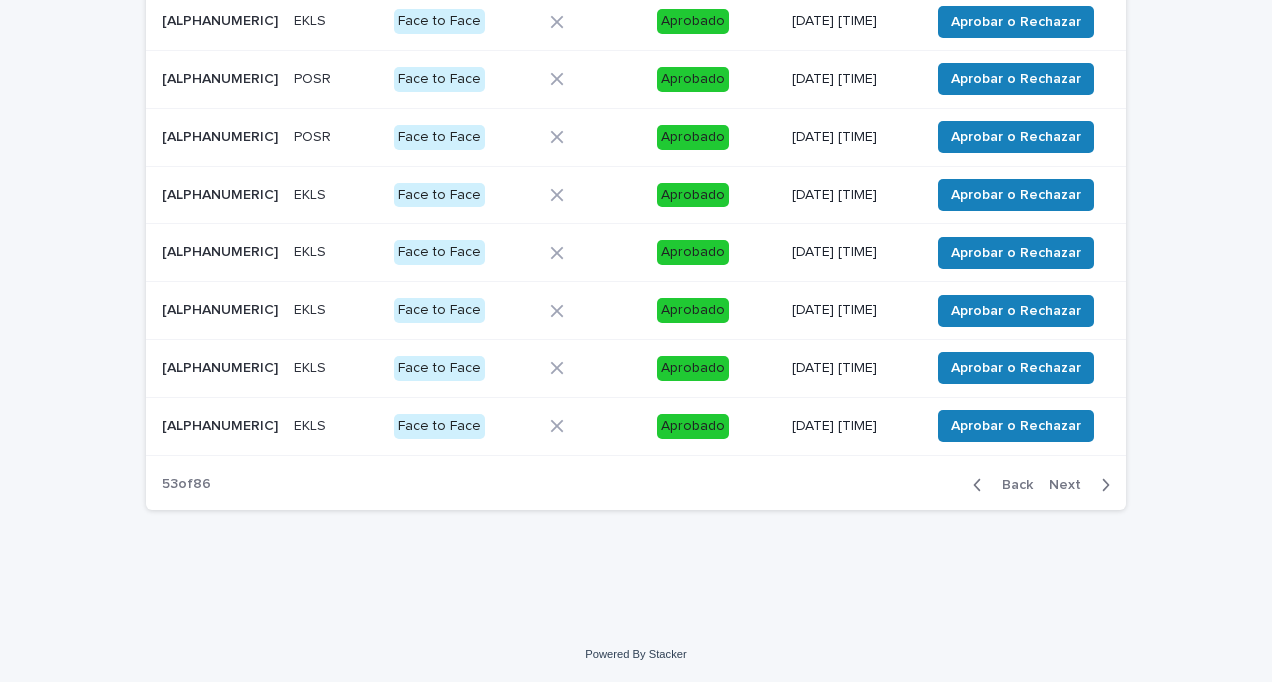 click on "Next" at bounding box center (1071, 485) 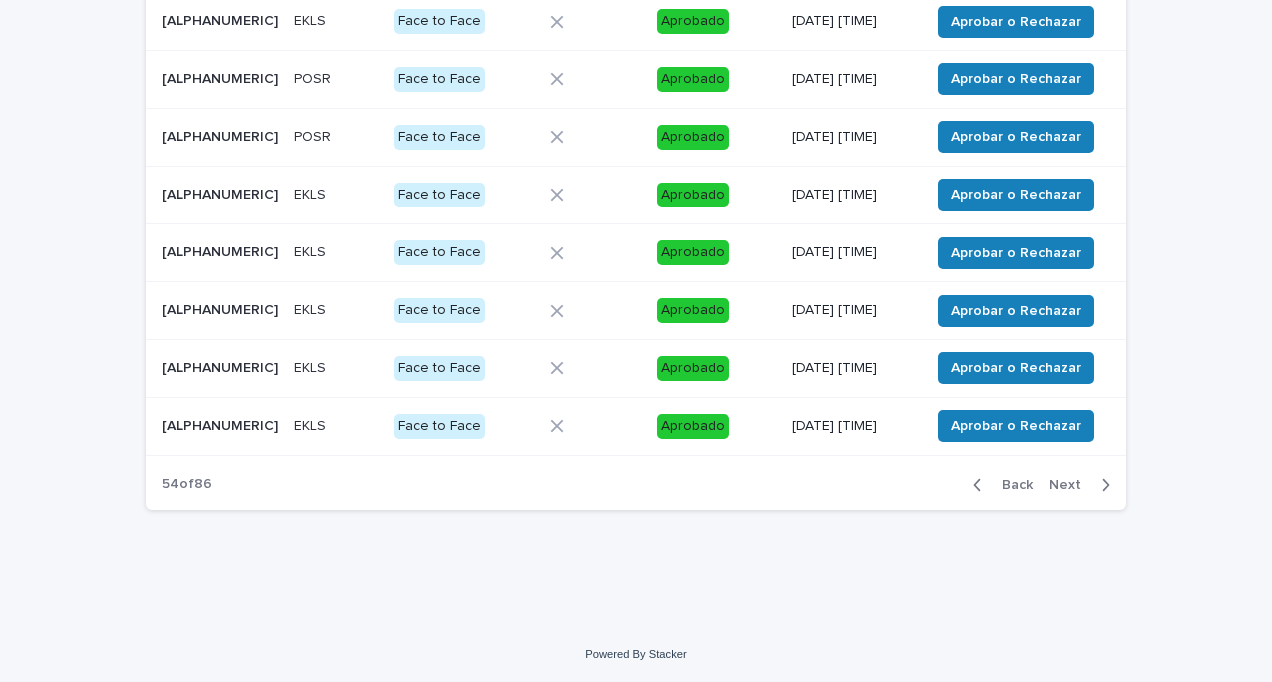click on "Next" at bounding box center (1071, 485) 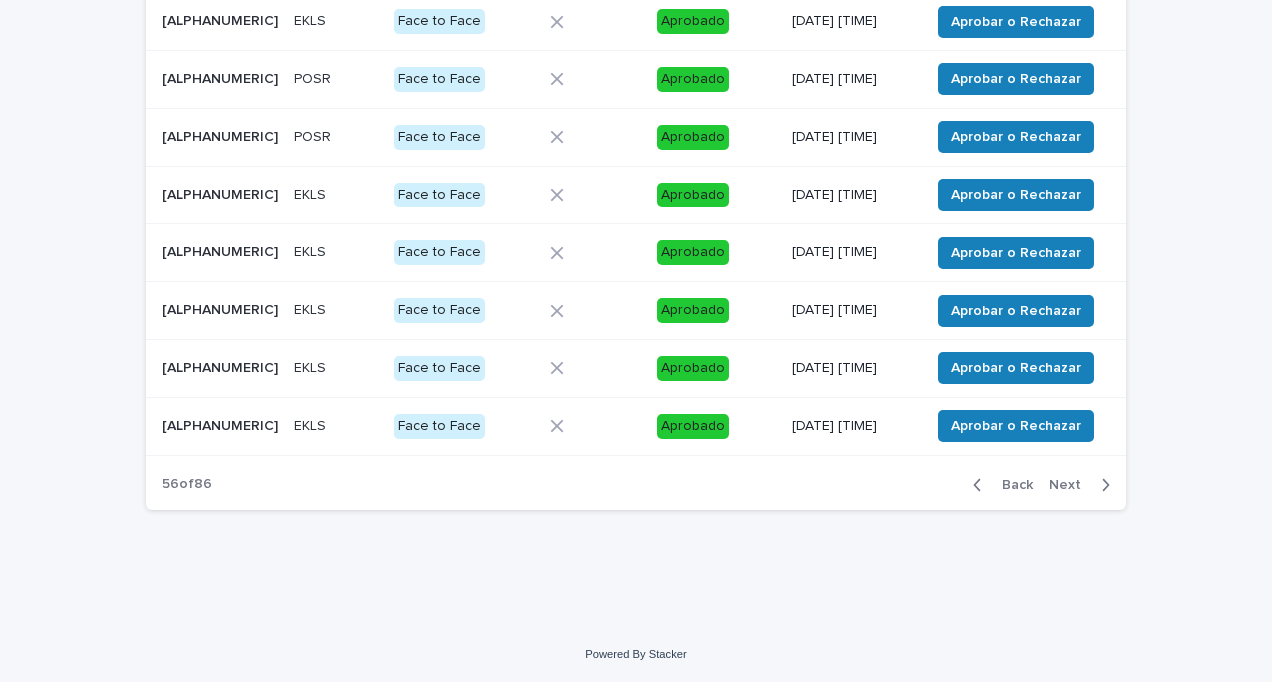click on "Next" at bounding box center [1071, 485] 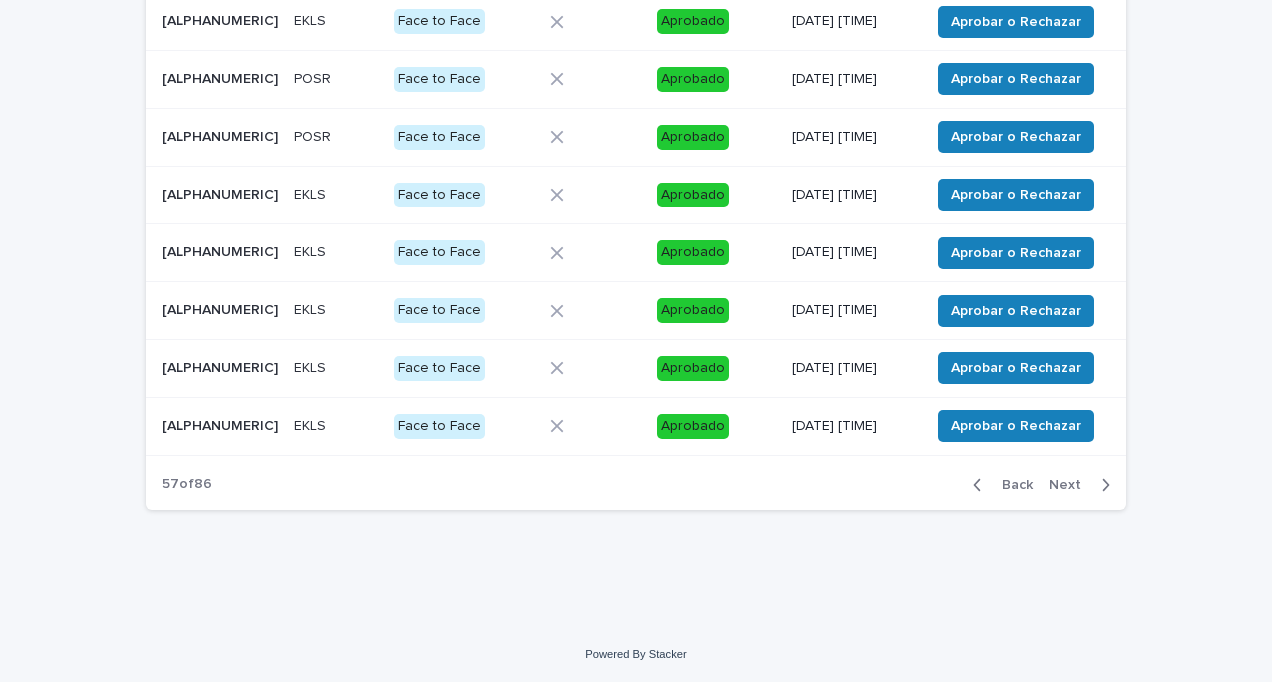click on "Next" at bounding box center (1071, 485) 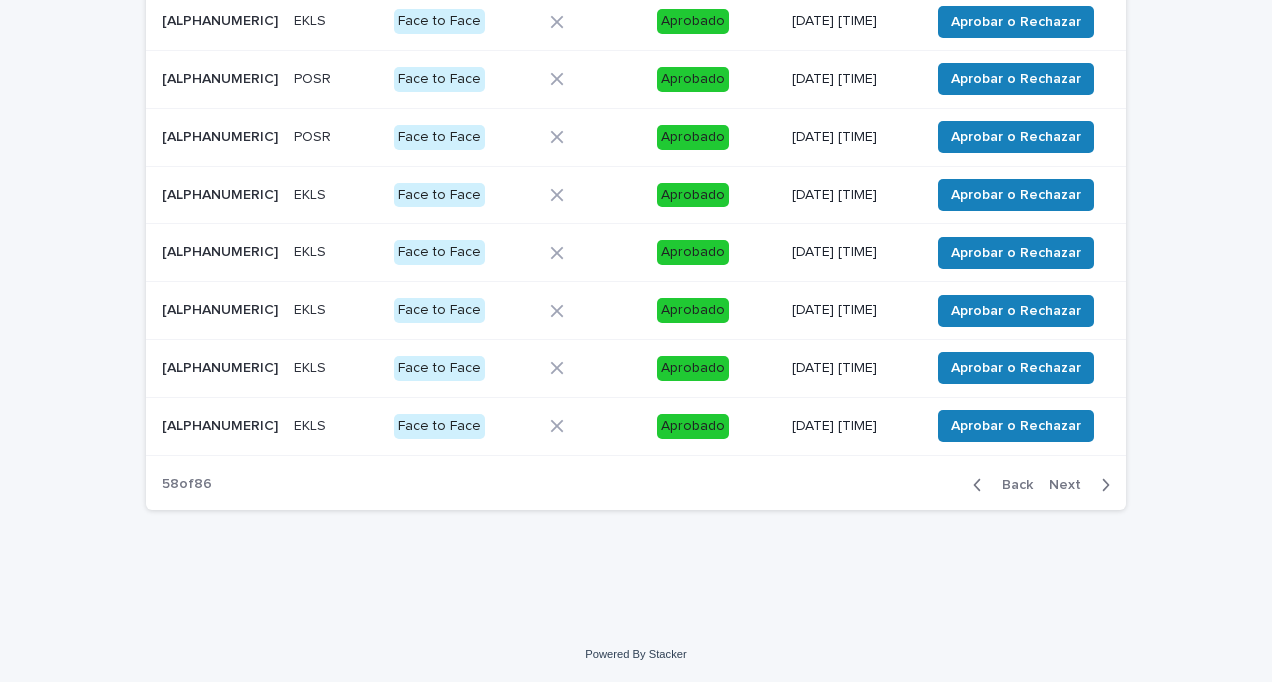 click on "Next" at bounding box center [1071, 485] 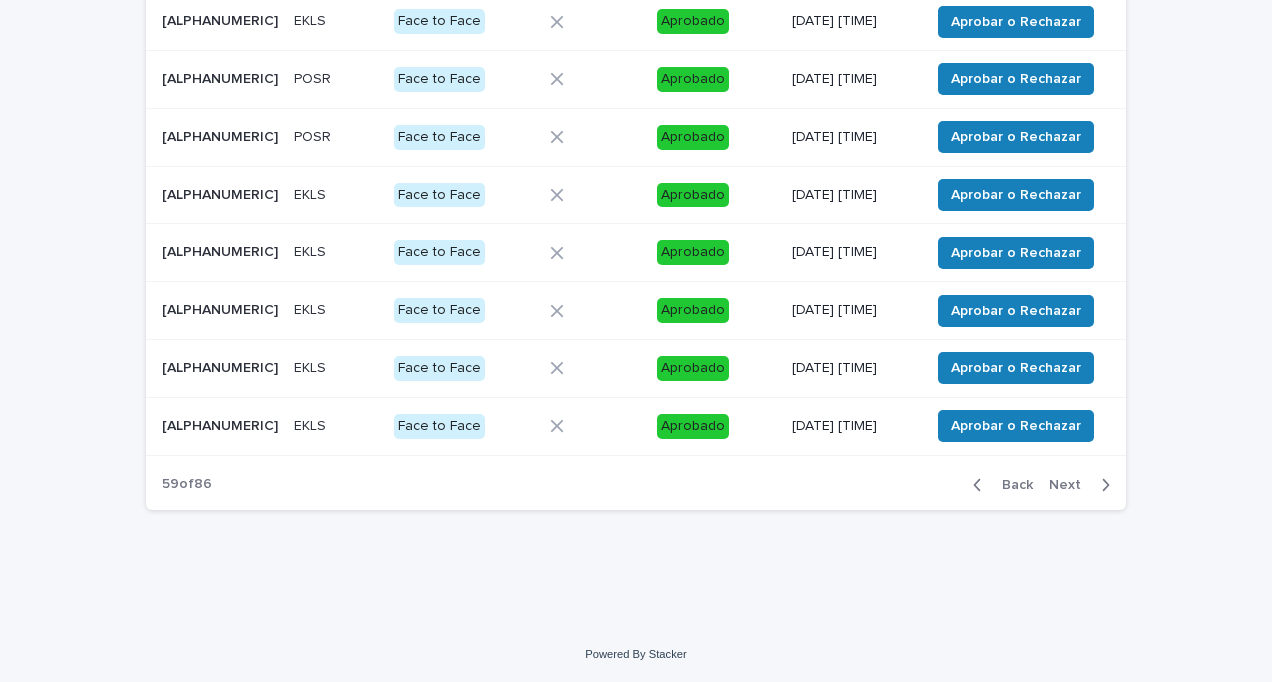 click on "Next" at bounding box center [1071, 485] 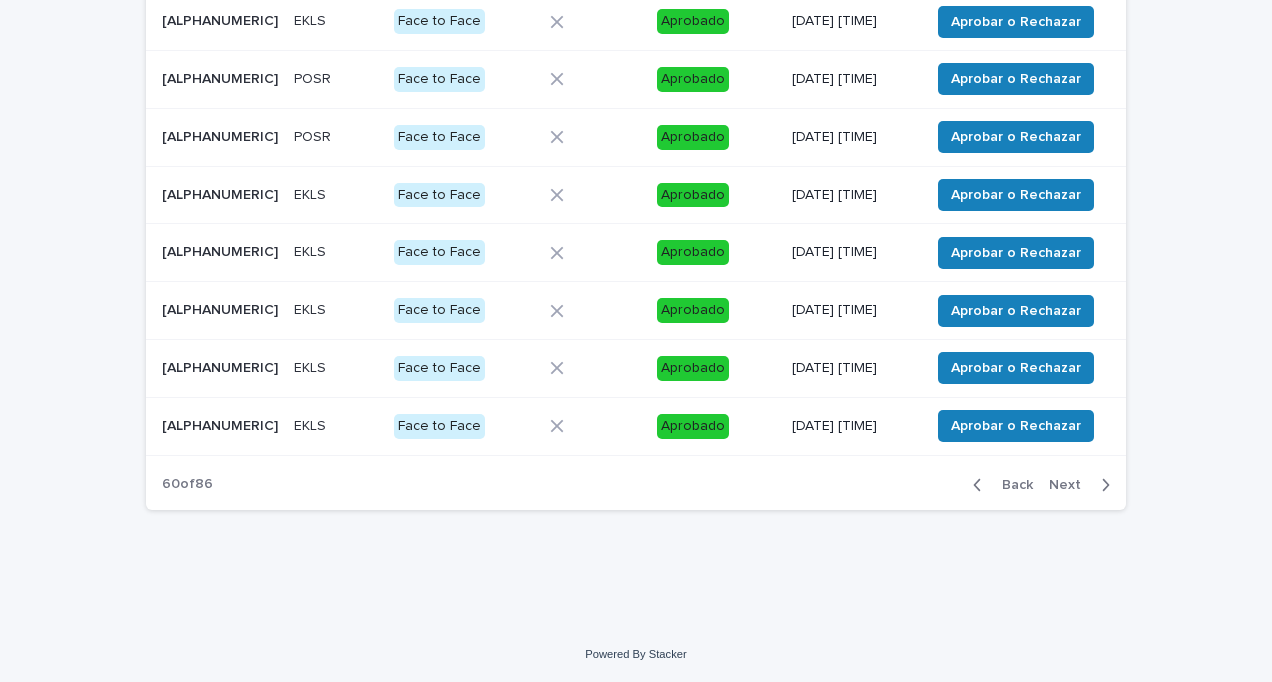click on "Next" at bounding box center (1071, 485) 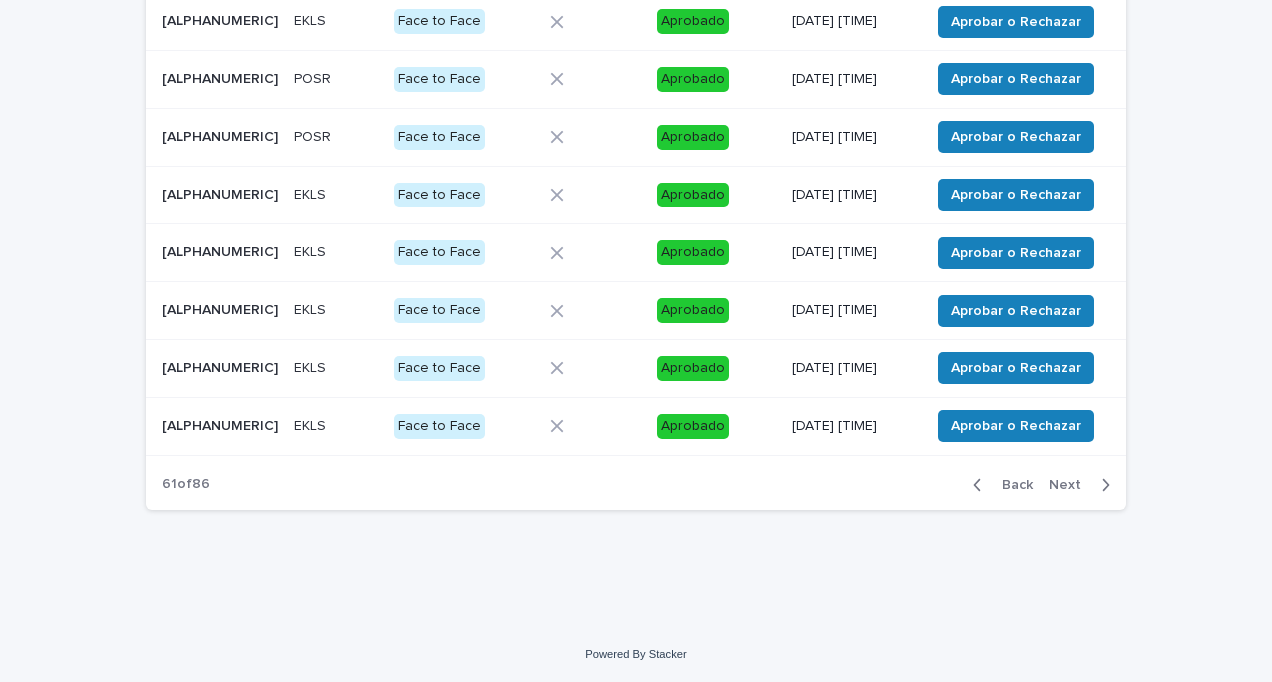 click on "Next" at bounding box center [1071, 485] 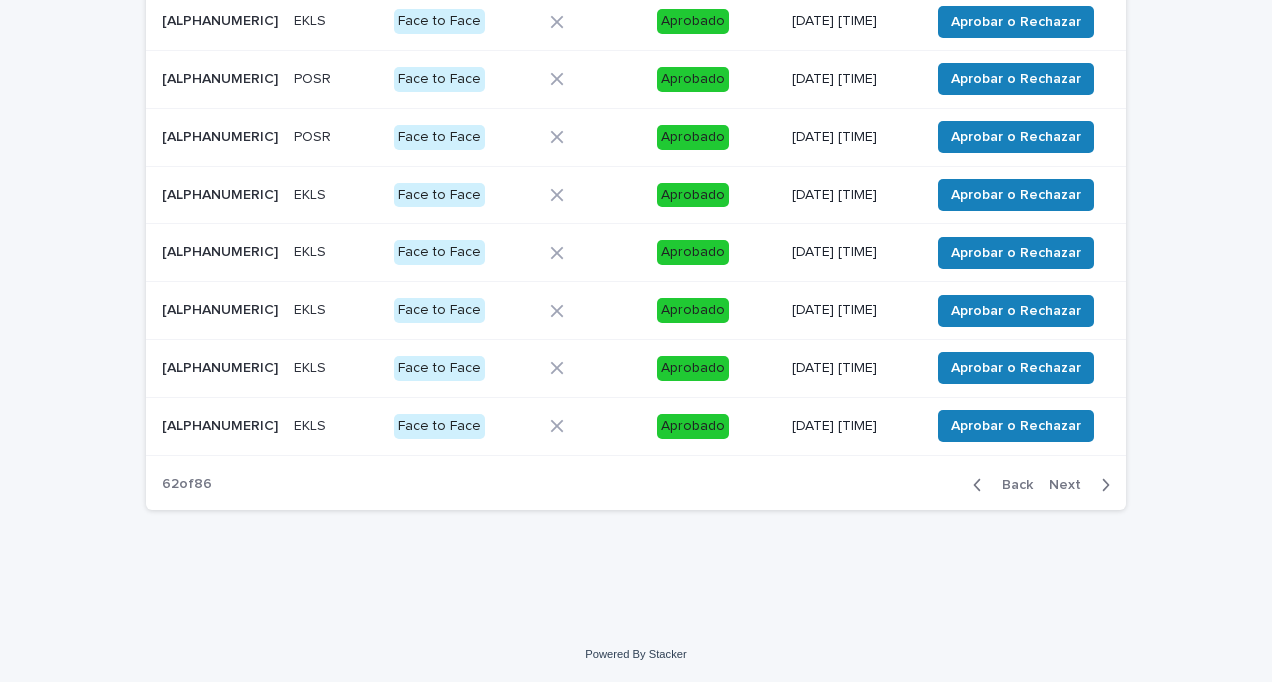 click on "Next" at bounding box center [1071, 485] 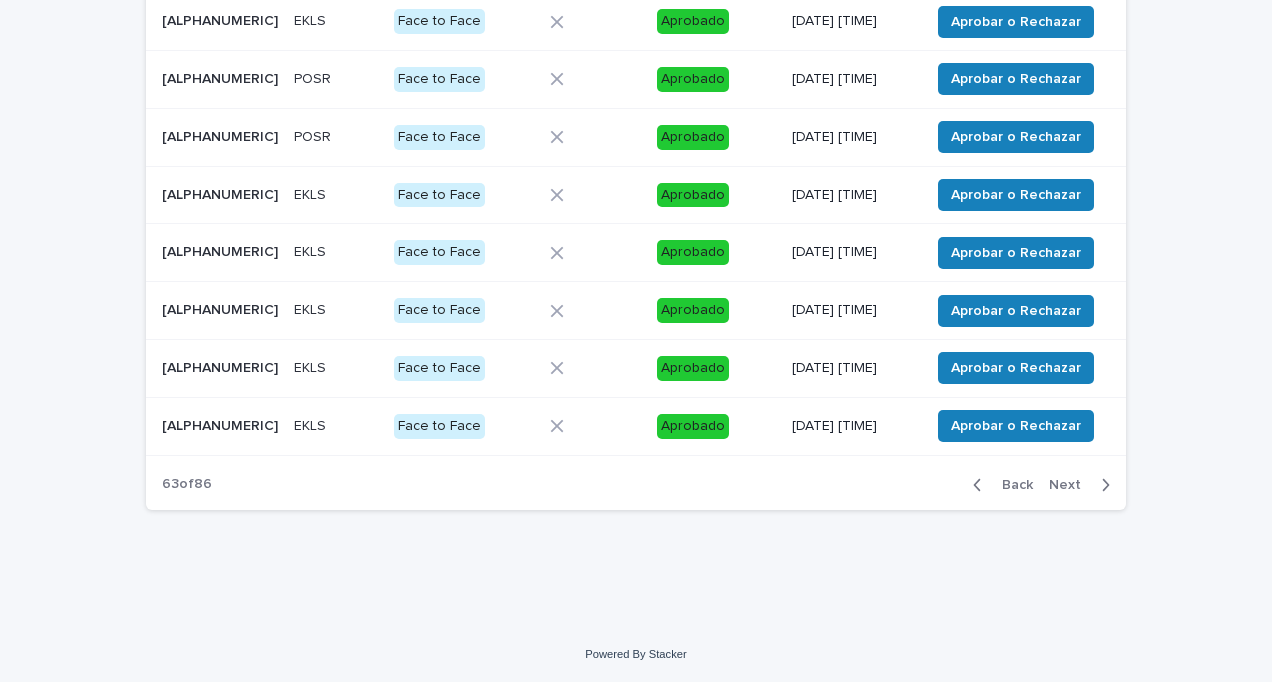 click on "Next" at bounding box center (1071, 485) 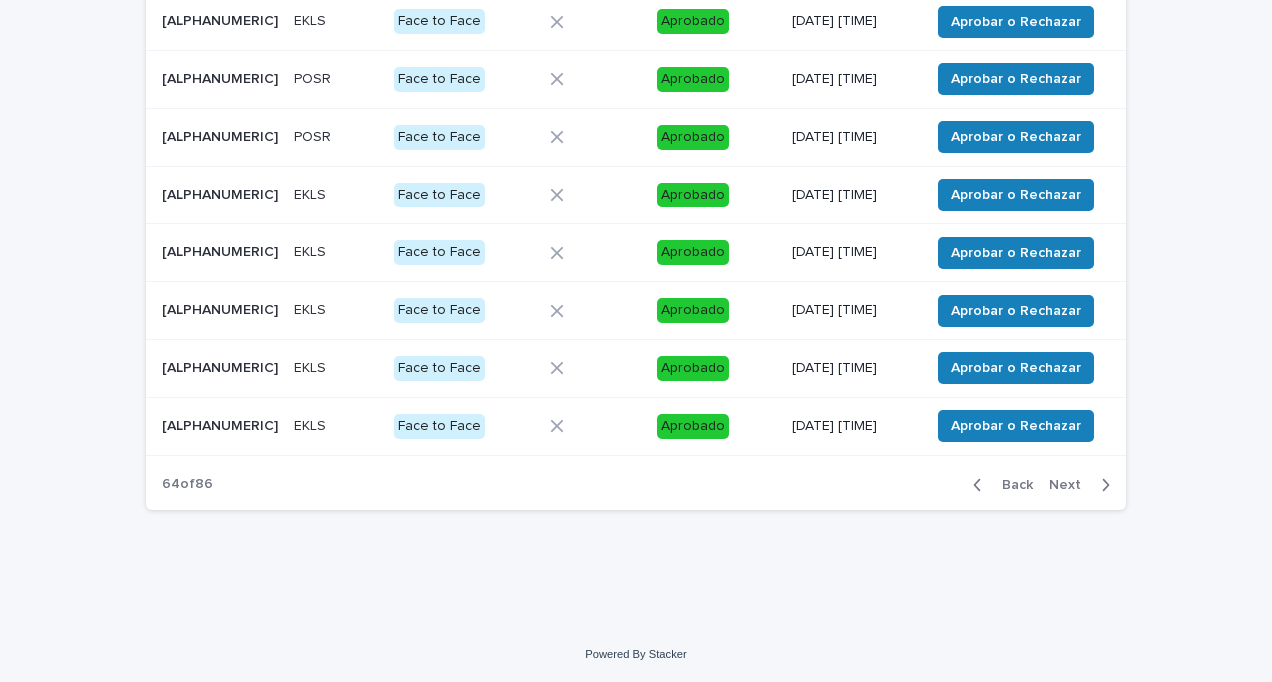 click on "Next" at bounding box center (1071, 485) 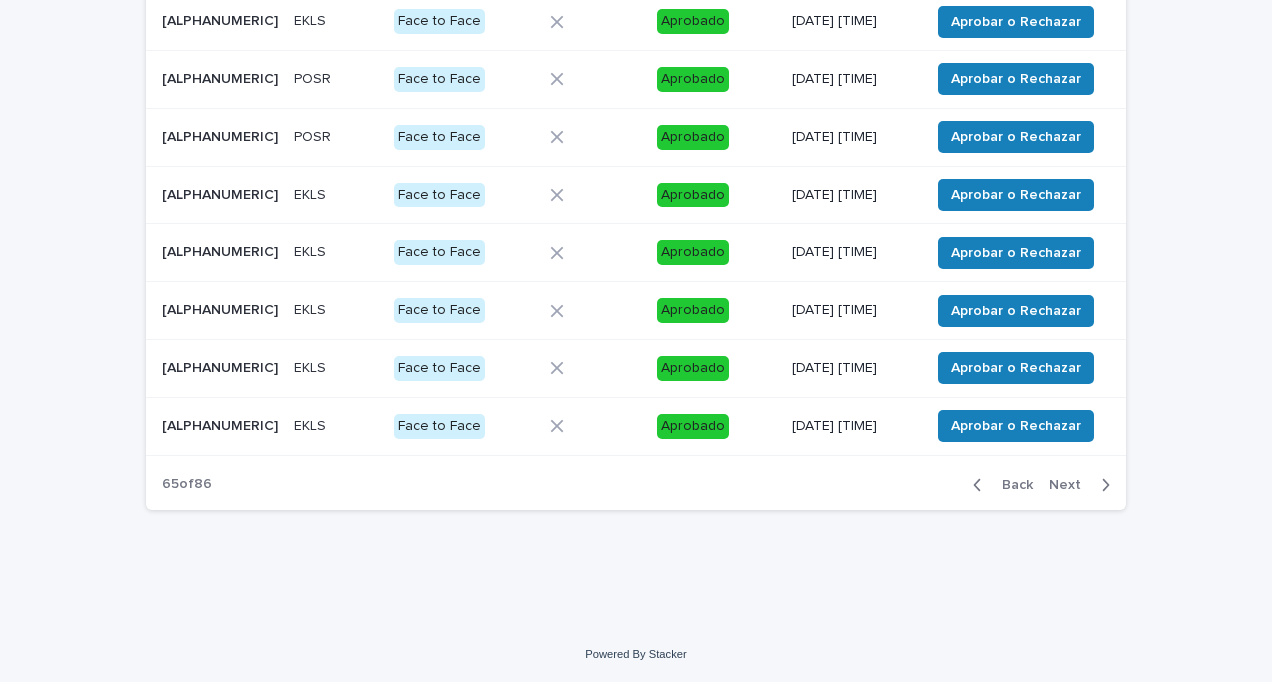 click on "Next" at bounding box center (1071, 485) 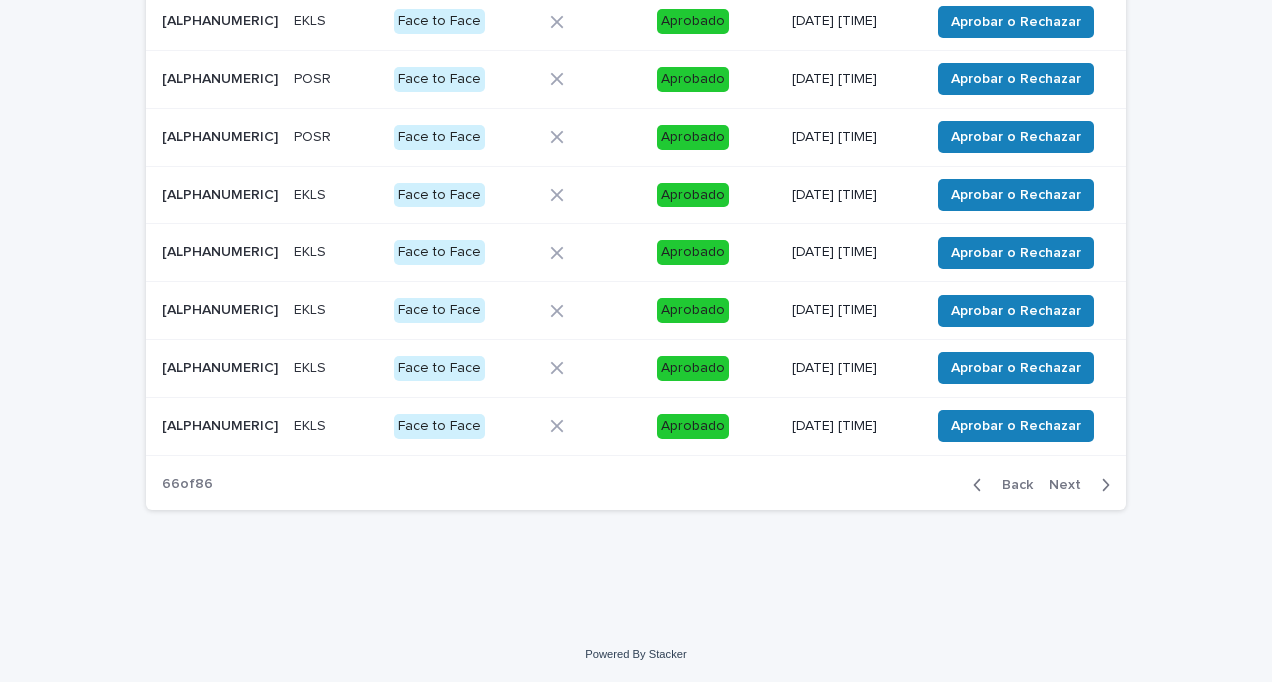 click on "Next" at bounding box center [1071, 485] 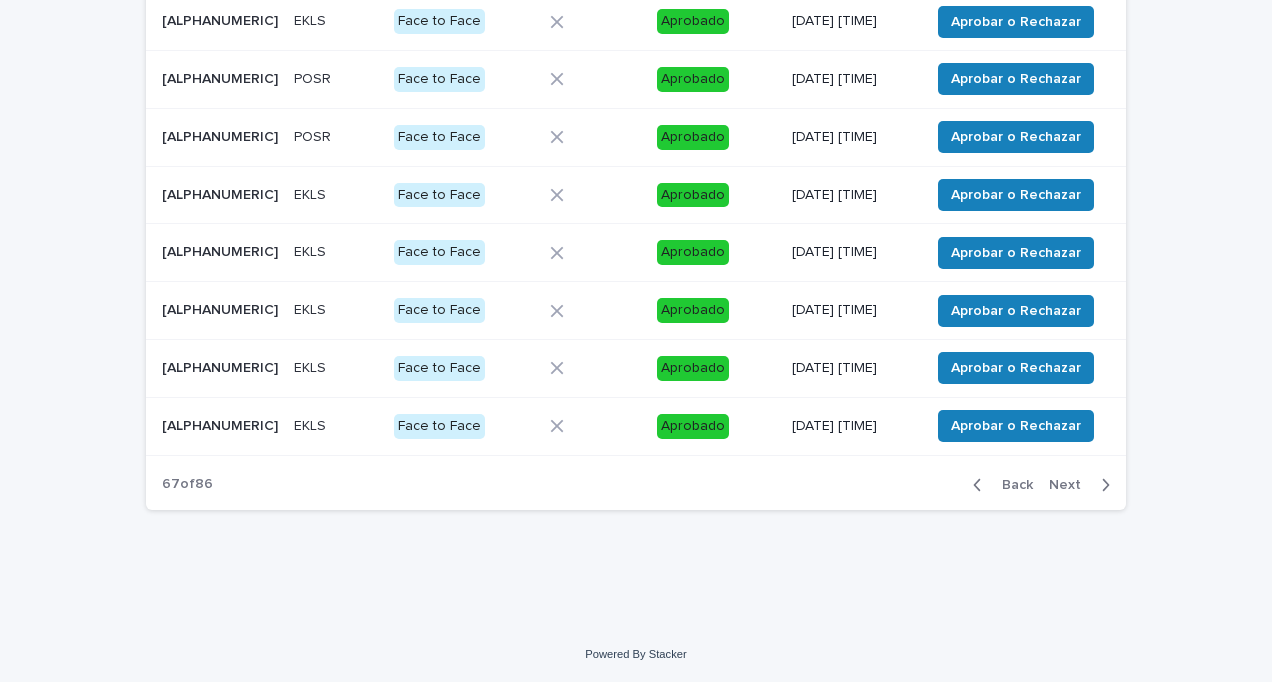 click on "Next" at bounding box center [1071, 485] 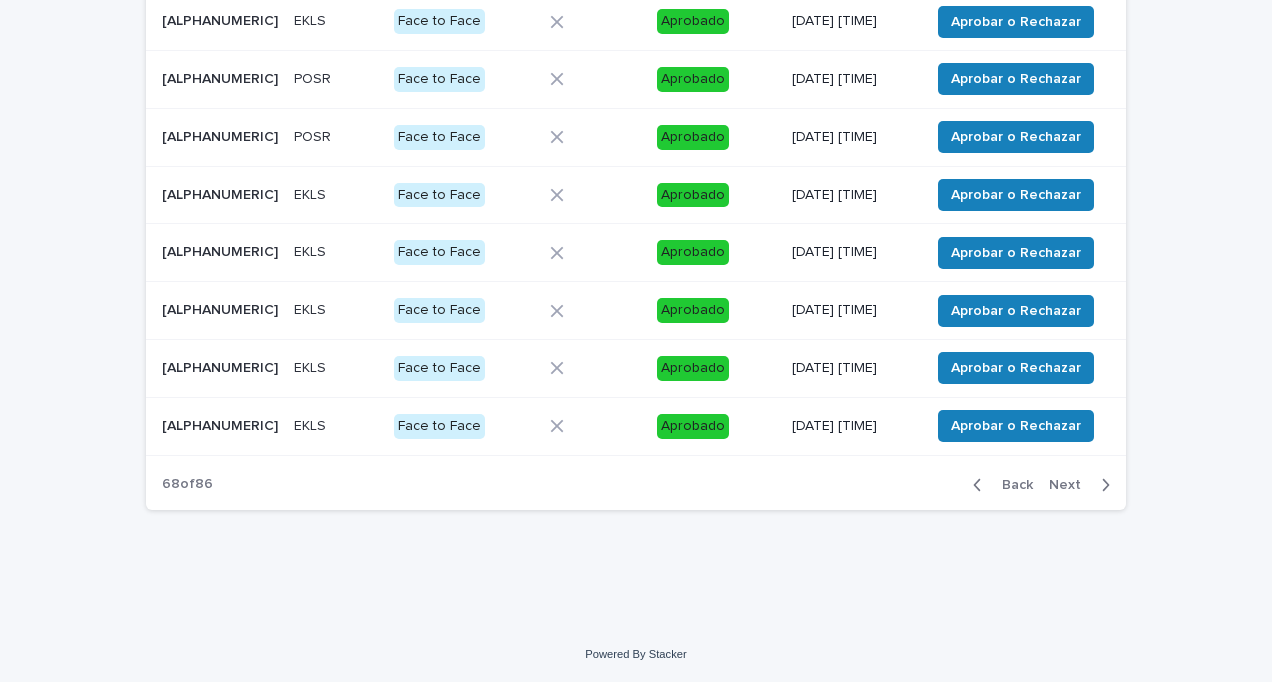 click on "Next" at bounding box center [1071, 485] 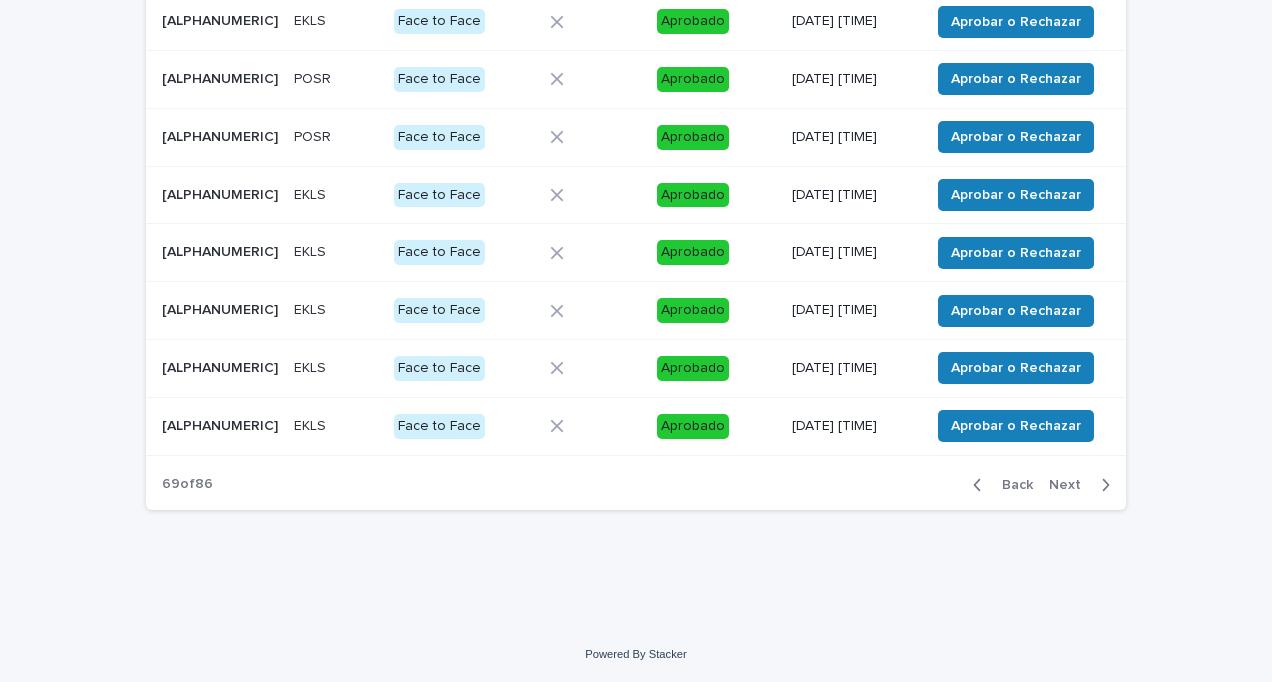 click on "Next" at bounding box center [1071, 485] 